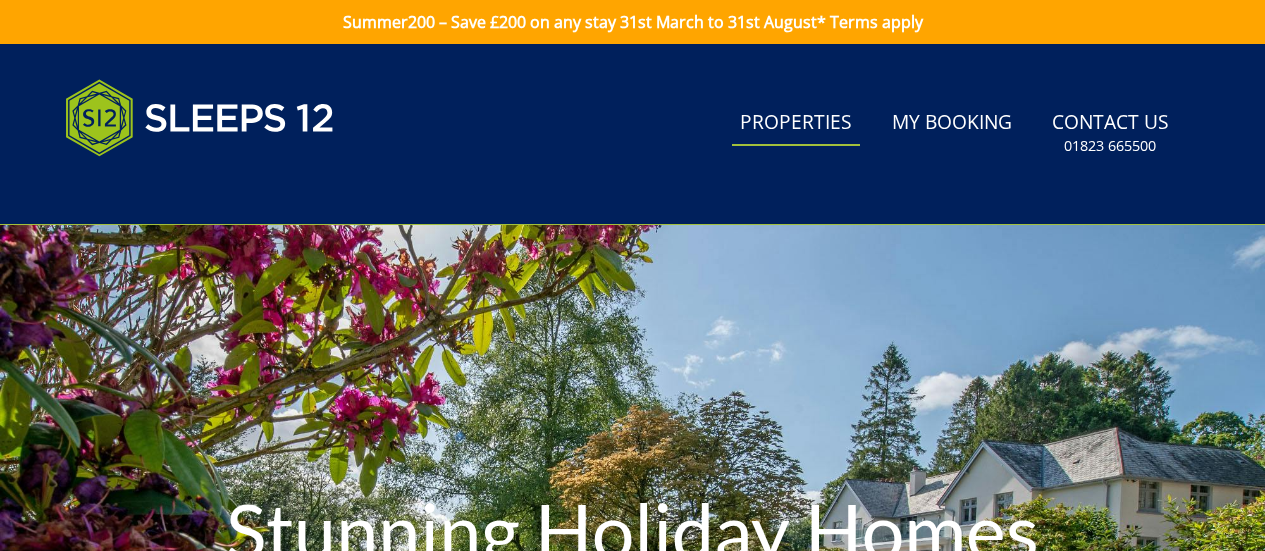 scroll, scrollTop: 0, scrollLeft: 0, axis: both 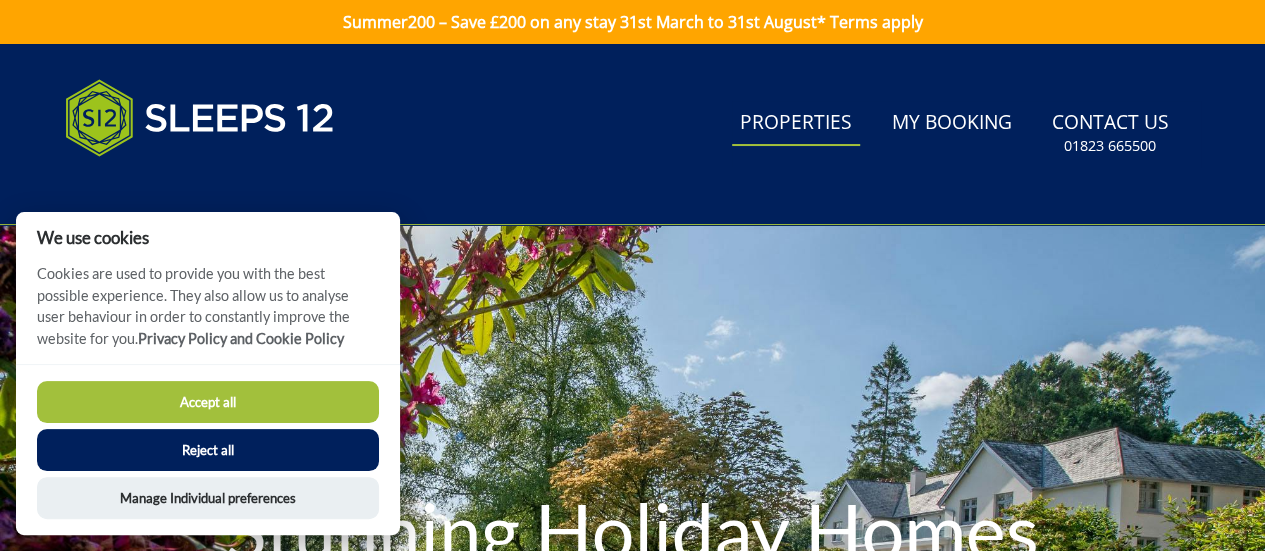 click on "Properties" at bounding box center (796, 123) 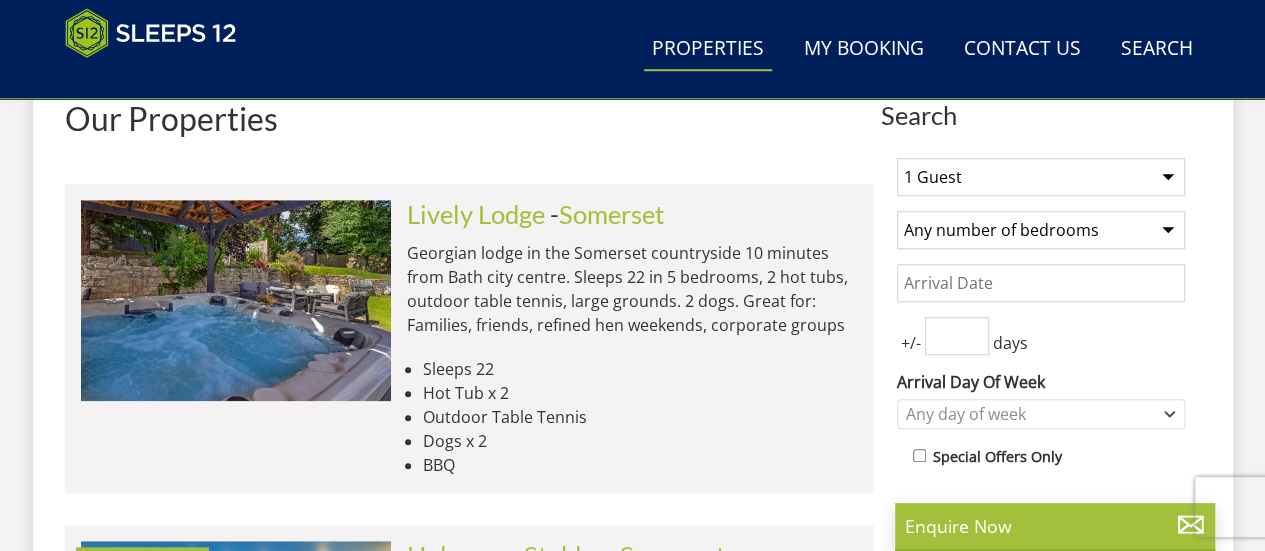 scroll, scrollTop: 762, scrollLeft: 0, axis: vertical 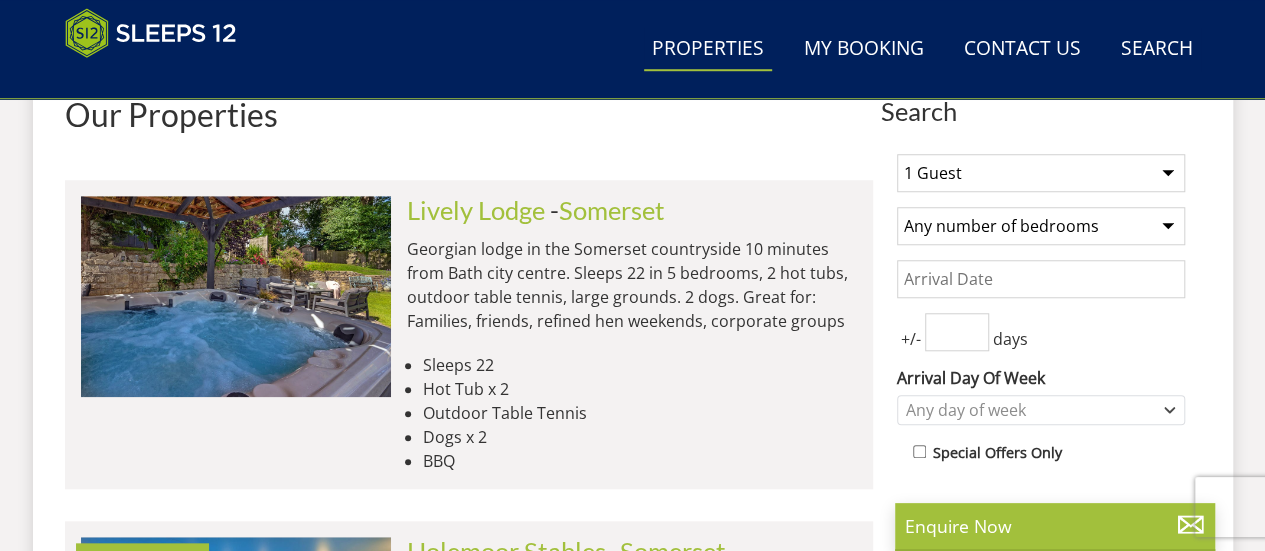 click on "1 Guest
2 Guests
3 Guests
4 Guests
5 Guests
6 Guests
7 Guests
8 Guests
9 Guests
10 Guests
11 Guests
12 Guests
13 Guests
14 Guests
15 Guests
16 Guests
17 Guests
18 Guests
19 Guests
20 Guests
21 Guests
22 Guests
23 Guests
24 Guests
25 Guests
26 Guests
27 Guests
28 Guests
29 Guests
30 Guests
31 Guests
32 Guests" at bounding box center (1041, 173) 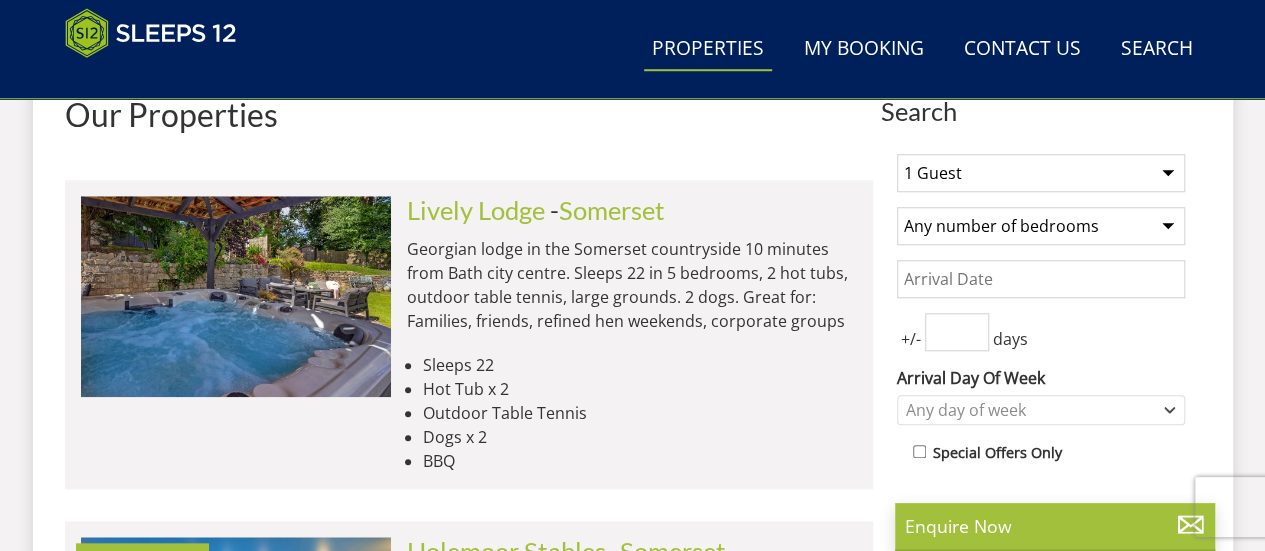 scroll, scrollTop: 908, scrollLeft: 0, axis: vertical 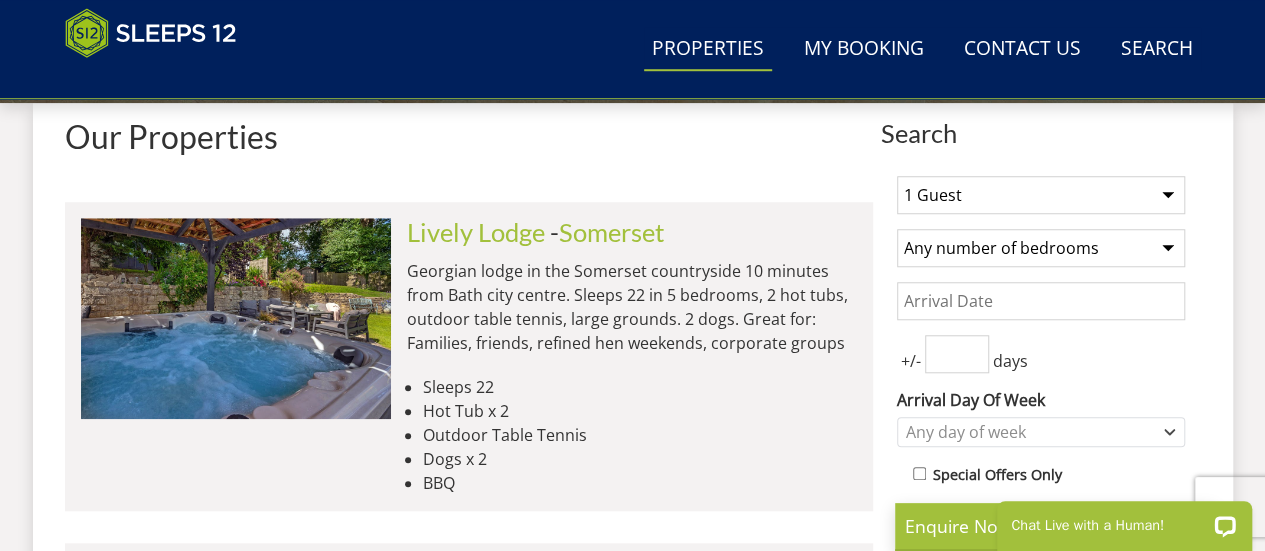 click on "Any number of bedrooms
4 Bedrooms
5 Bedrooms
6 Bedrooms
7 Bedrooms
8 Bedrooms
9 Bedrooms
10 Bedrooms
11 Bedrooms
12 Bedrooms
13 Bedrooms
14 Bedrooms
15 Bedrooms
16 Bedrooms" at bounding box center (1041, 248) 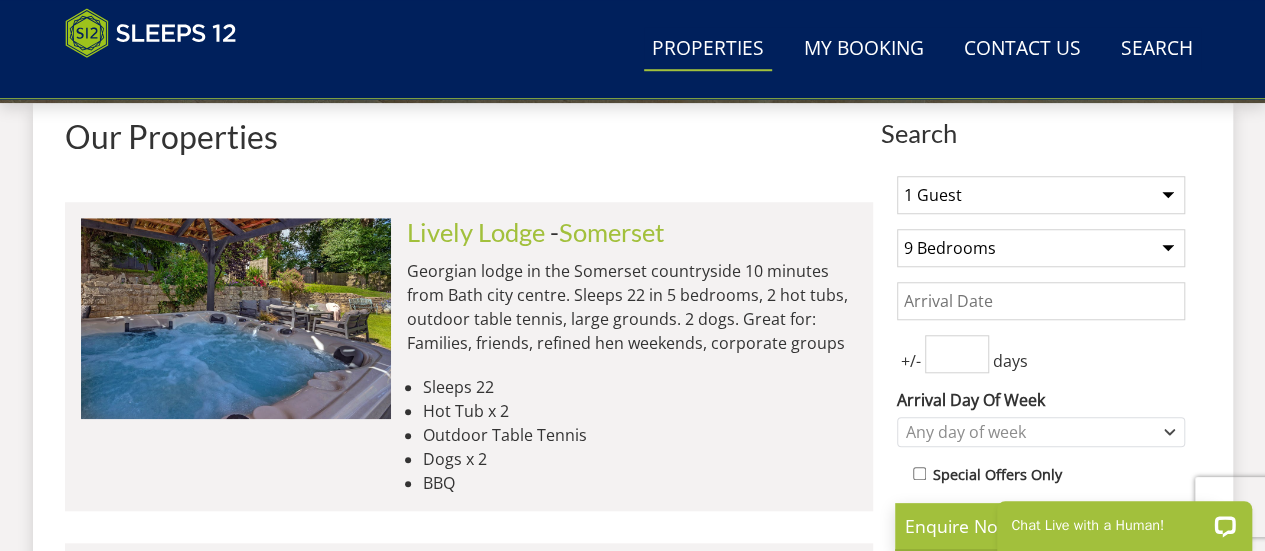 click on "Any number of bedrooms
4 Bedrooms
5 Bedrooms
6 Bedrooms
7 Bedrooms
8 Bedrooms
9 Bedrooms
10 Bedrooms
11 Bedrooms
12 Bedrooms
13 Bedrooms
14 Bedrooms
15 Bedrooms
16 Bedrooms" at bounding box center (1041, 248) 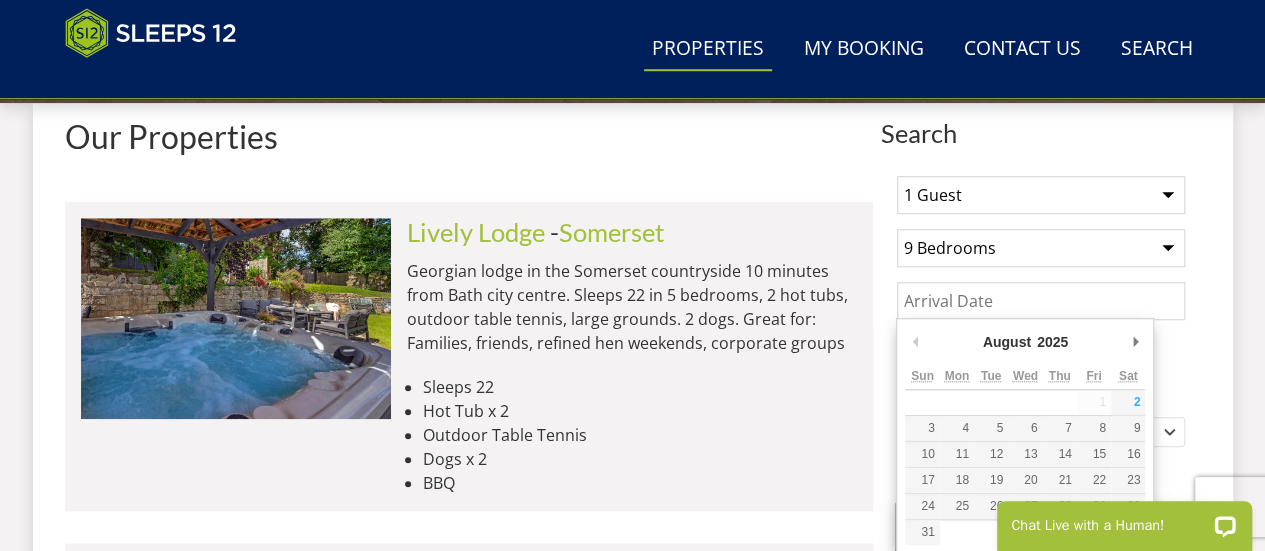 click on "Date" at bounding box center [1041, 301] 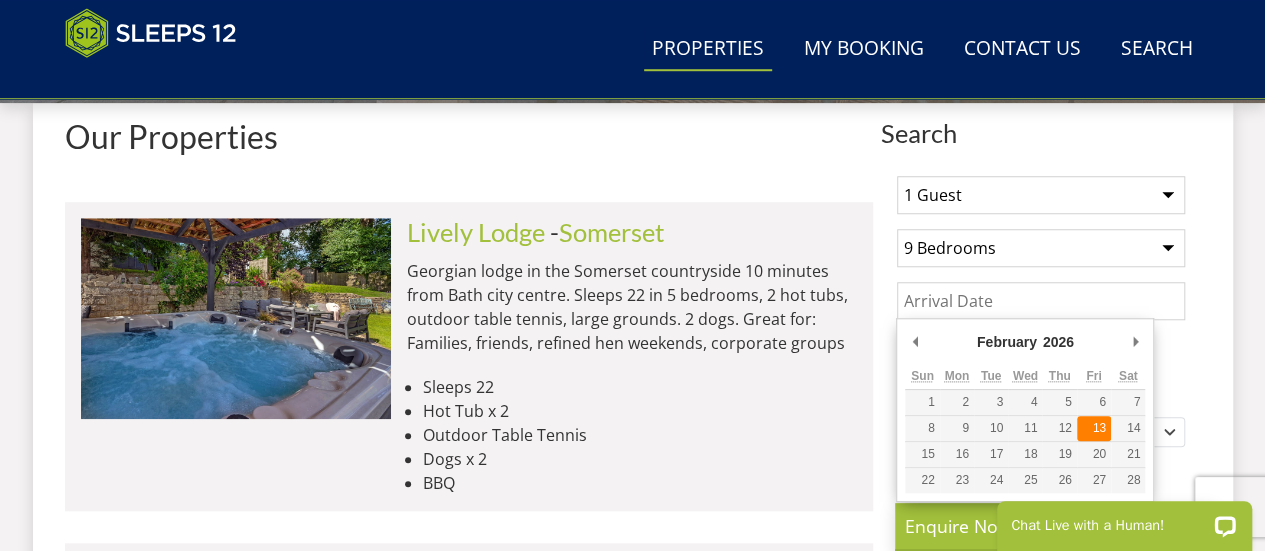type on "14/02/2026" 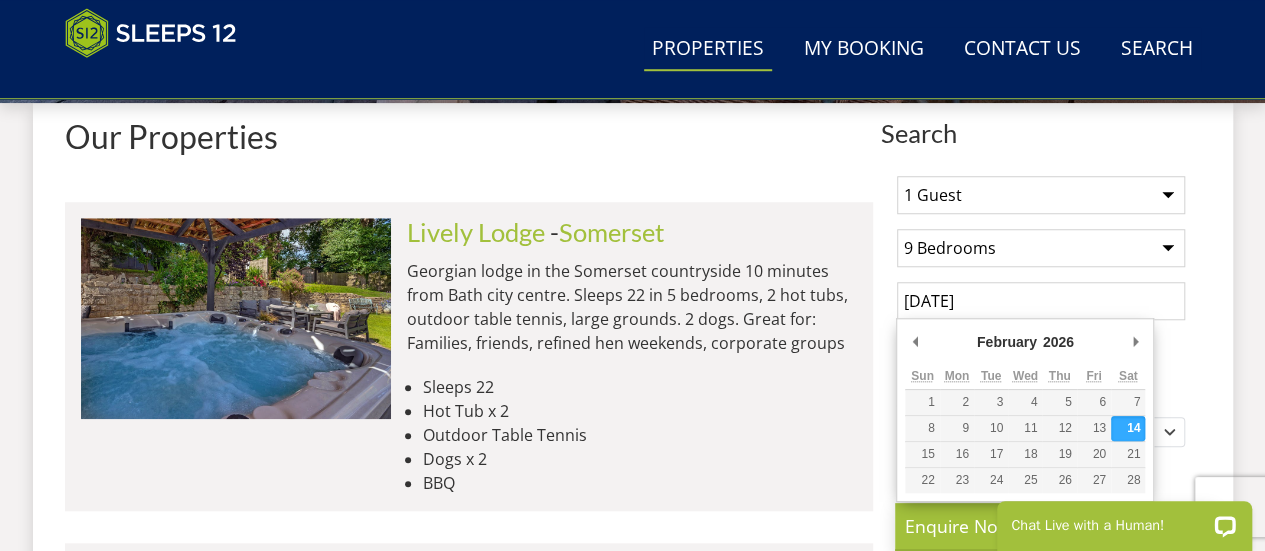 click on "14/02/2026" at bounding box center (1041, 301) 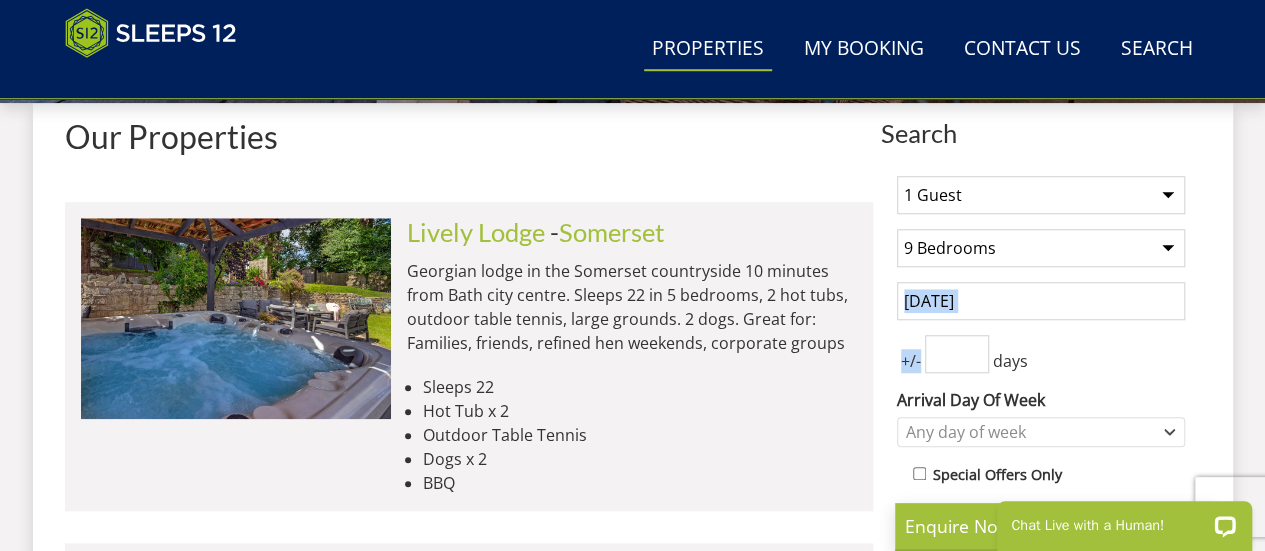drag, startPoint x: 1235, startPoint y: 316, endPoint x: 958, endPoint y: 355, distance: 279.73203 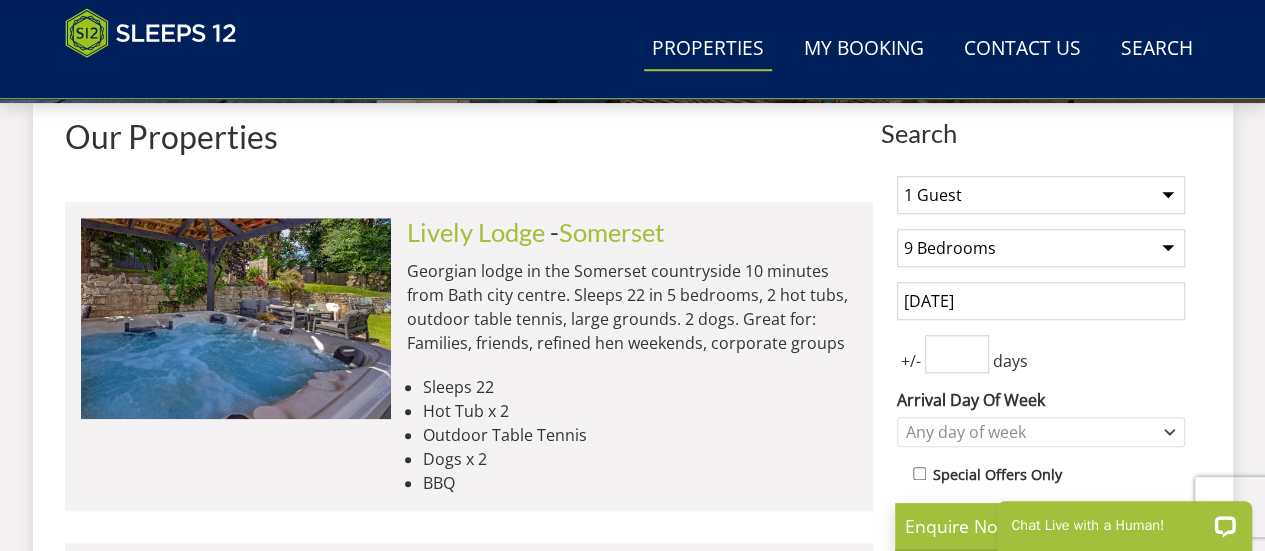 click at bounding box center [957, 354] 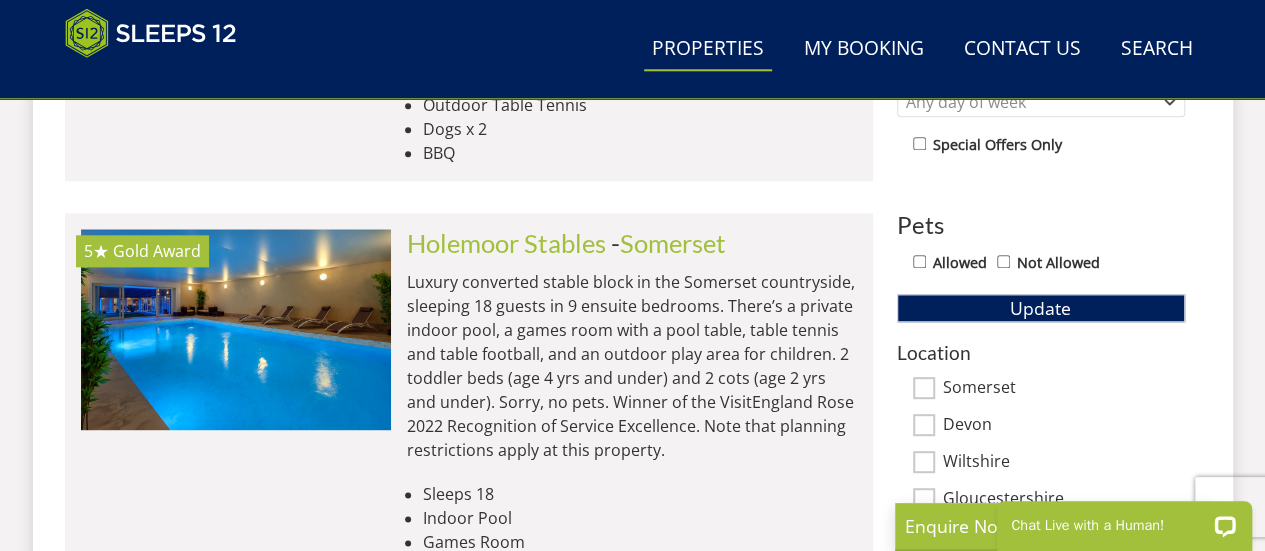 scroll, scrollTop: 1074, scrollLeft: 0, axis: vertical 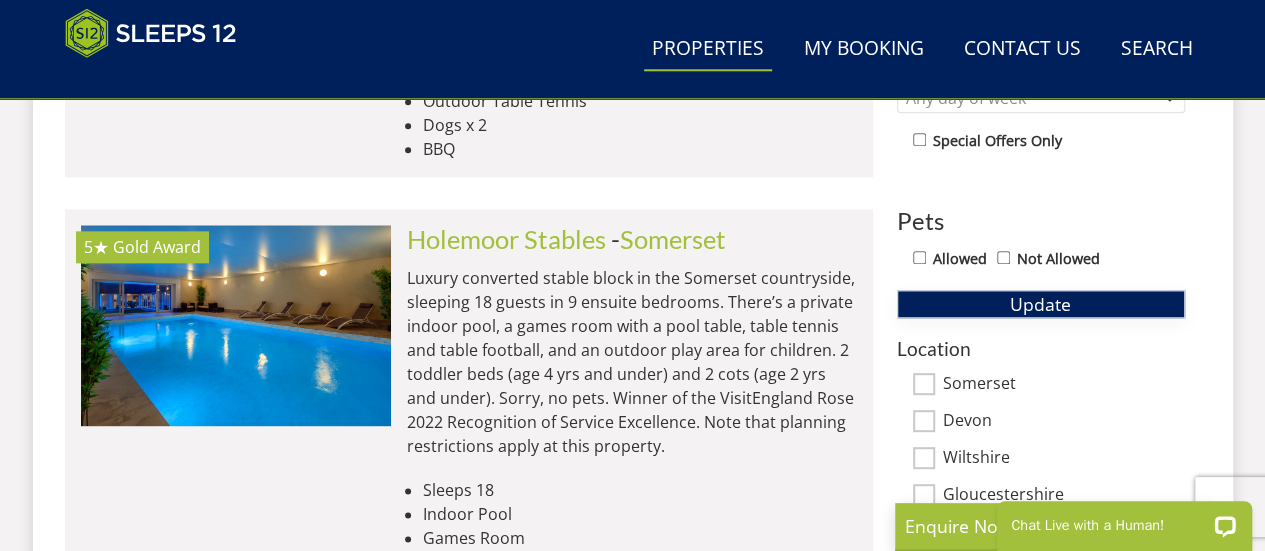 type on "1" 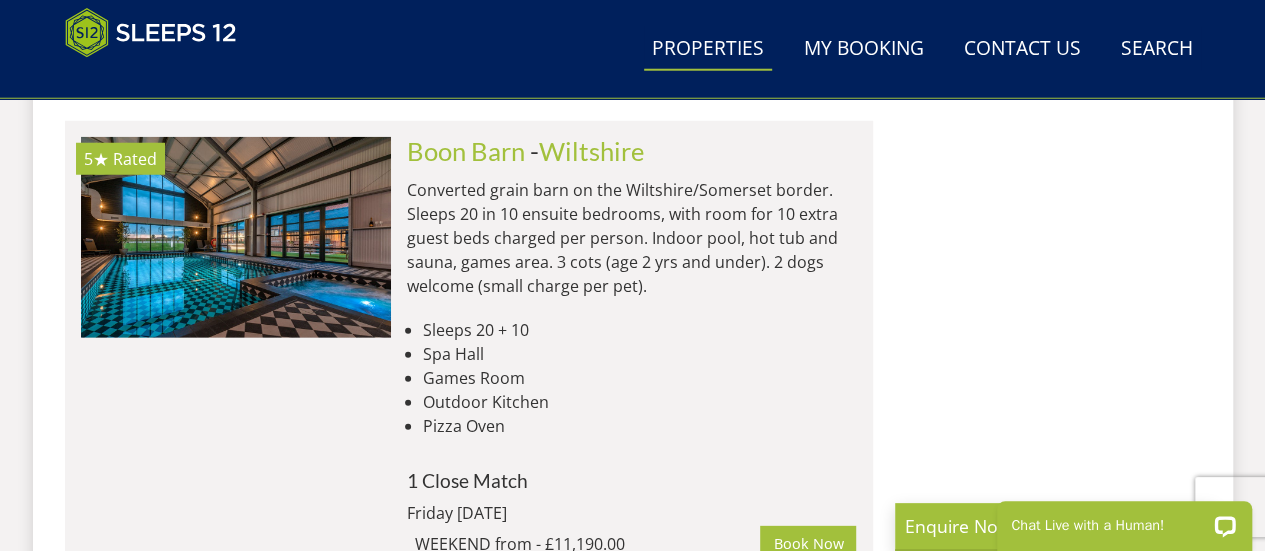 scroll, scrollTop: 2654, scrollLeft: 0, axis: vertical 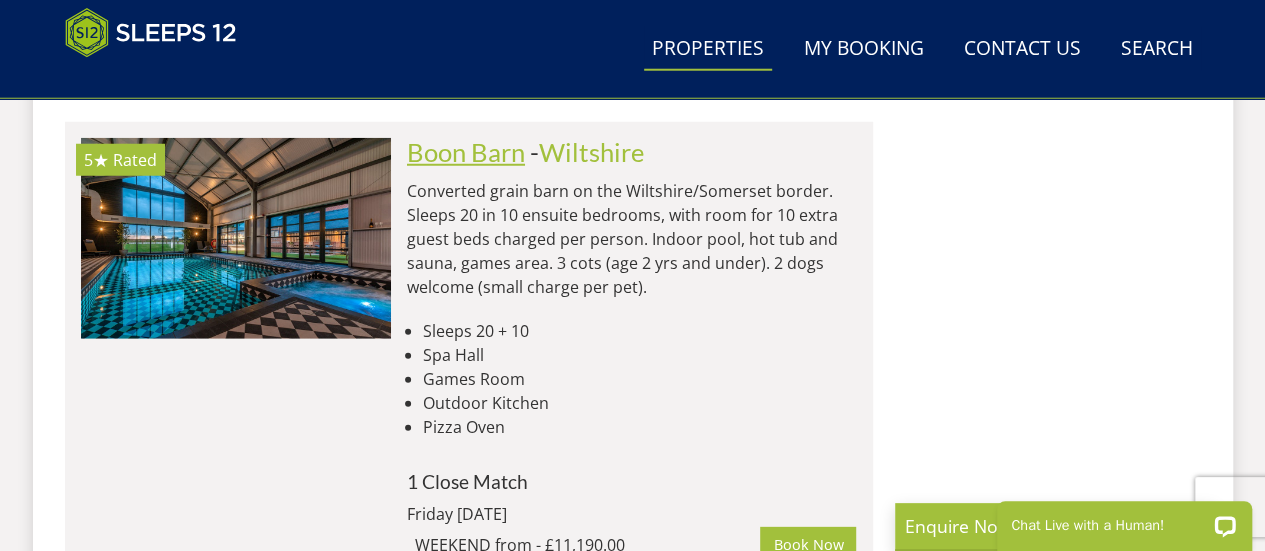 drag, startPoint x: 604, startPoint y: 167, endPoint x: 462, endPoint y: 149, distance: 143.13629 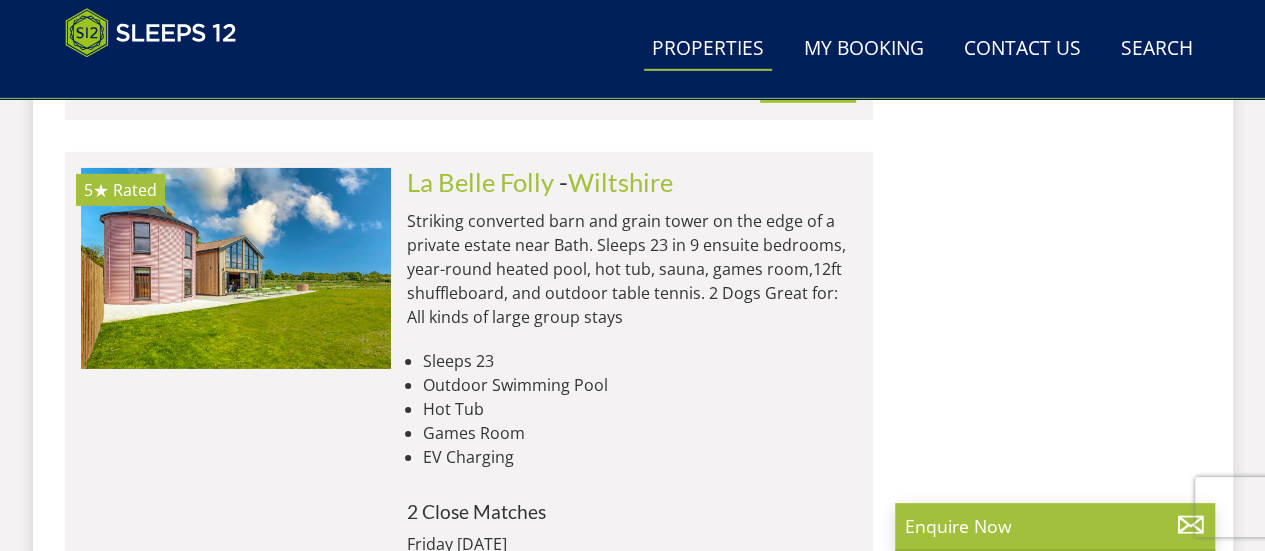 scroll, scrollTop: 3114, scrollLeft: 0, axis: vertical 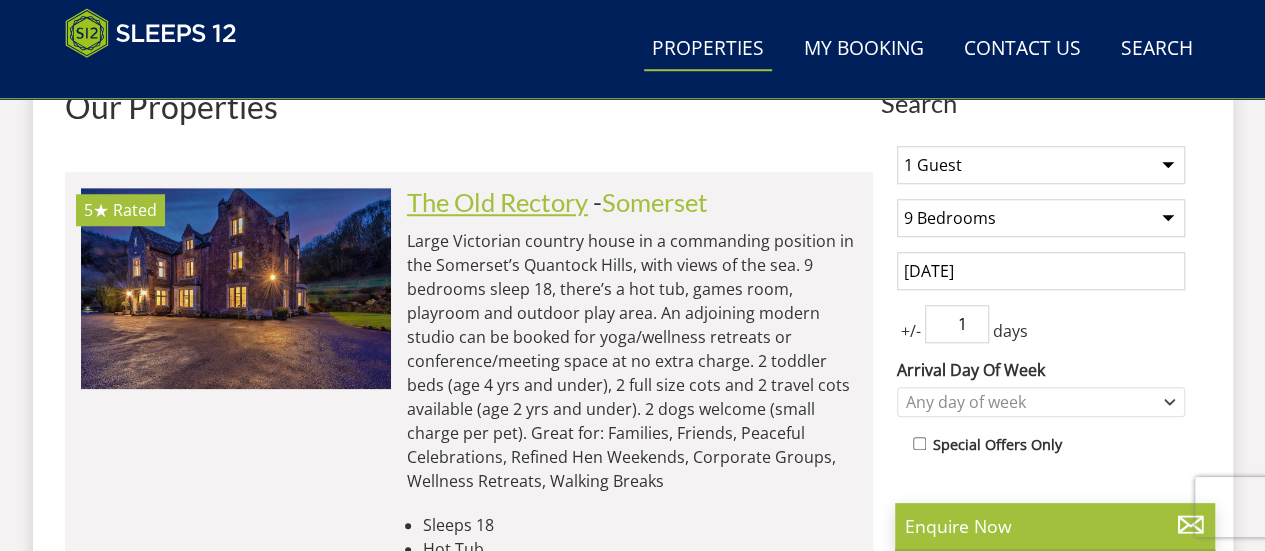 click on "The Old Rectory" at bounding box center (497, 202) 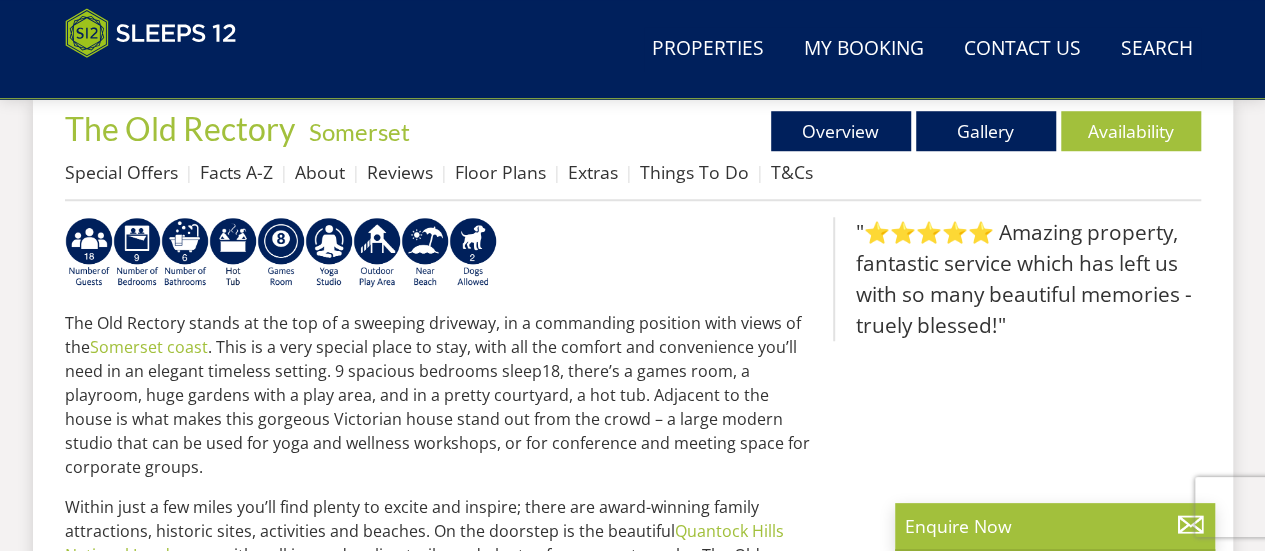scroll, scrollTop: 749, scrollLeft: 0, axis: vertical 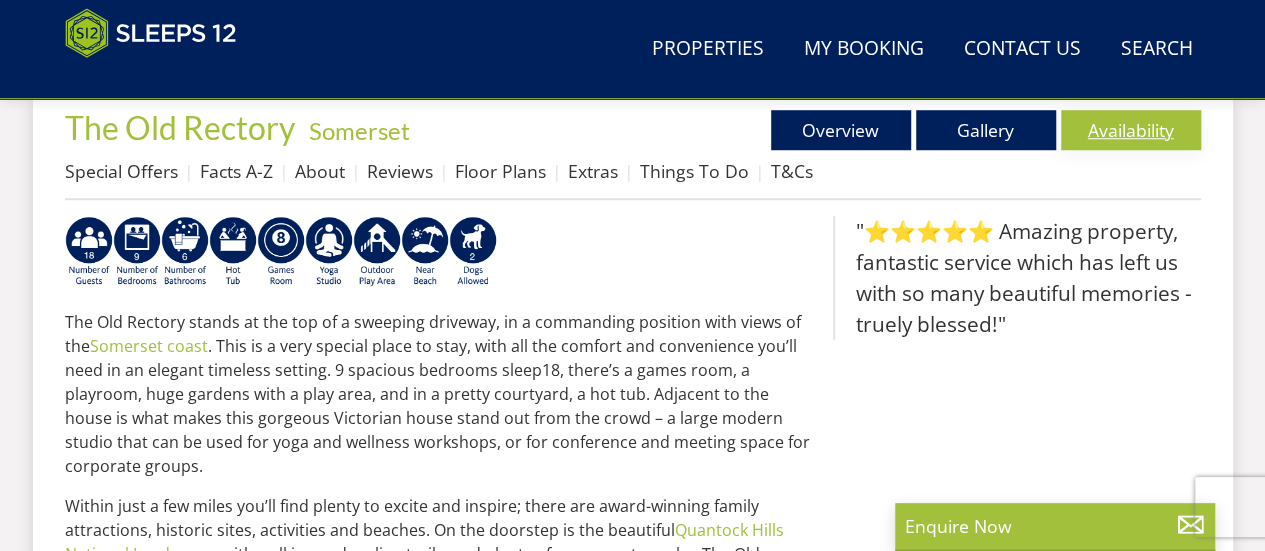 click on "Availability" at bounding box center (1131, 130) 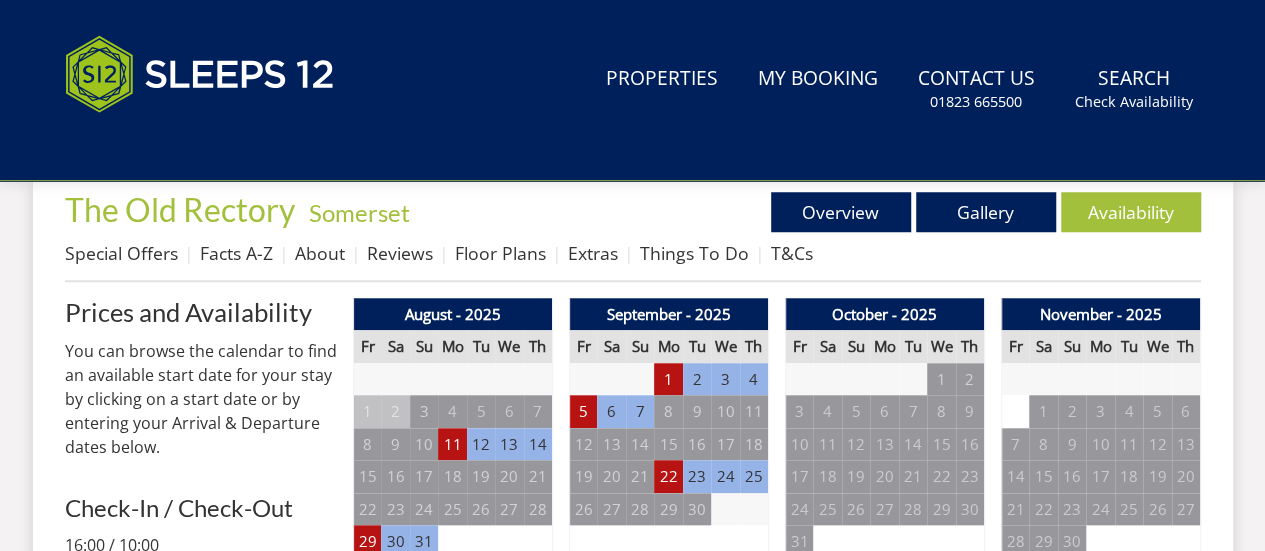 scroll, scrollTop: 0, scrollLeft: 0, axis: both 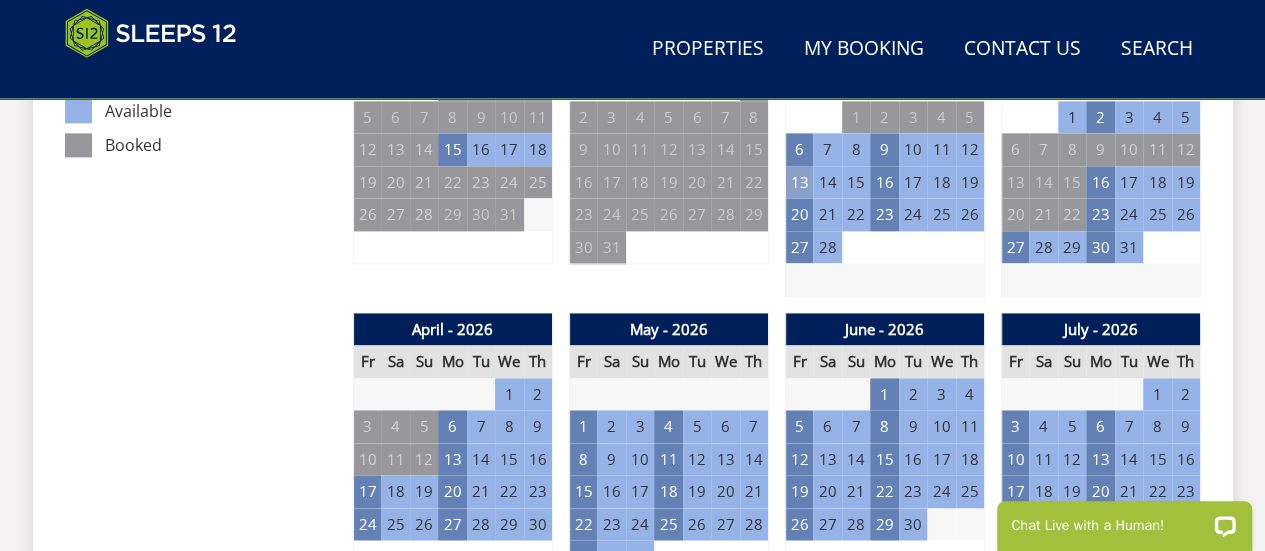 click on "13" at bounding box center [799, 182] 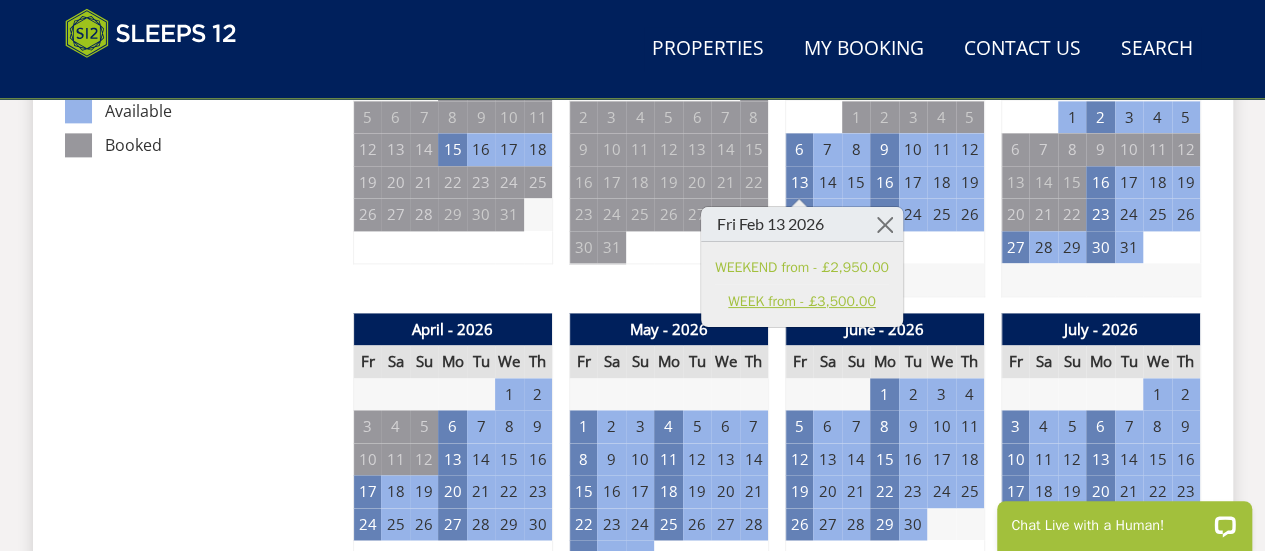 click on "WEEK from  - £3,500.00" at bounding box center (802, 300) 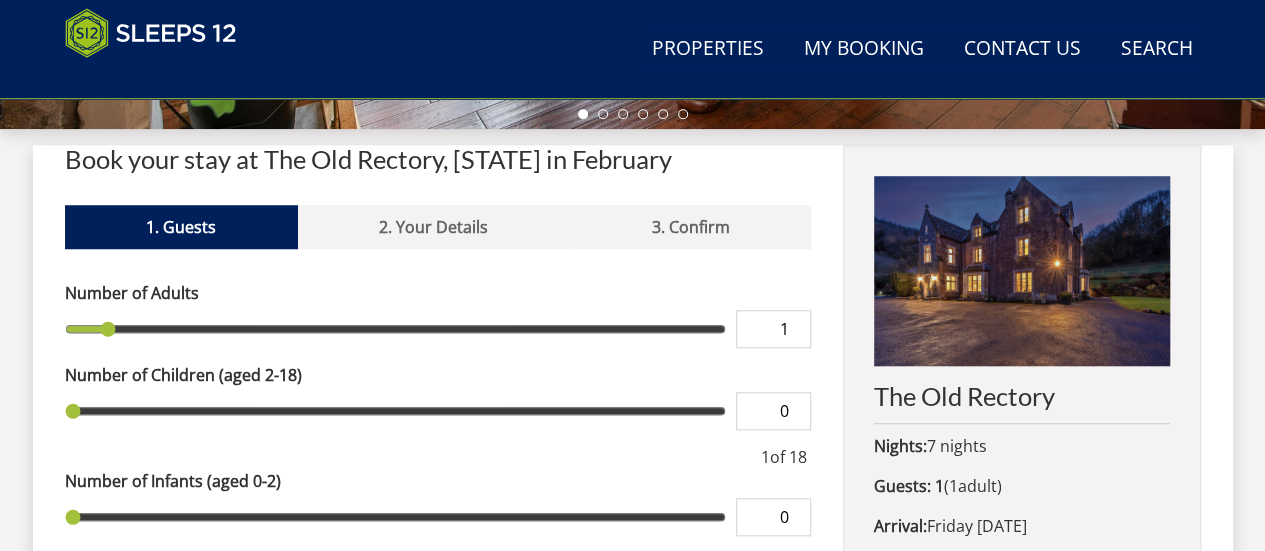scroll, scrollTop: 896, scrollLeft: 0, axis: vertical 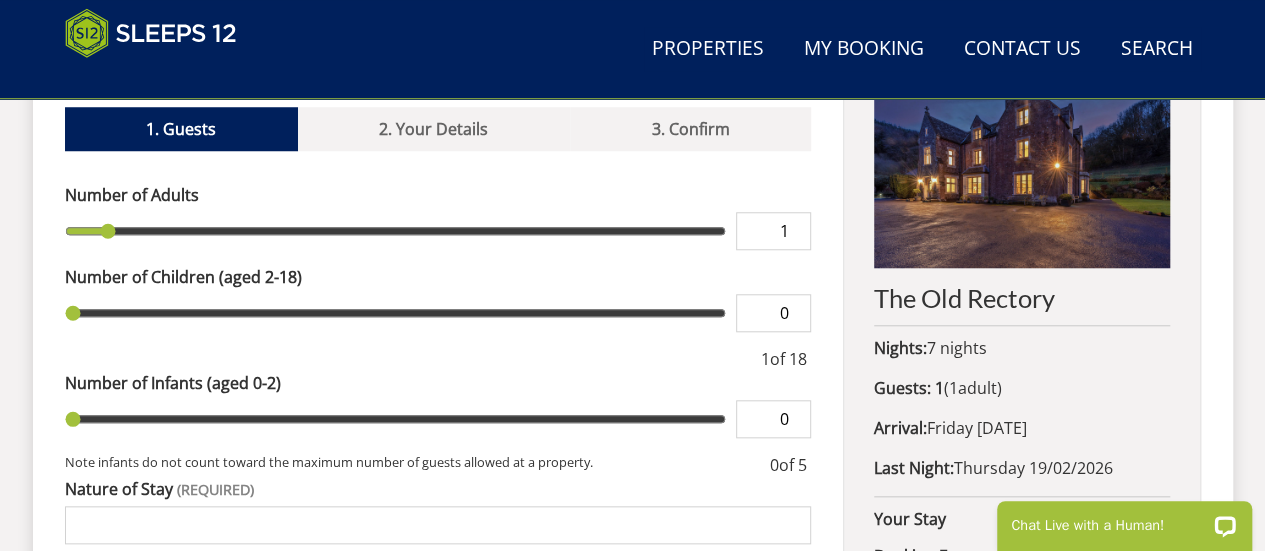 type on "18" 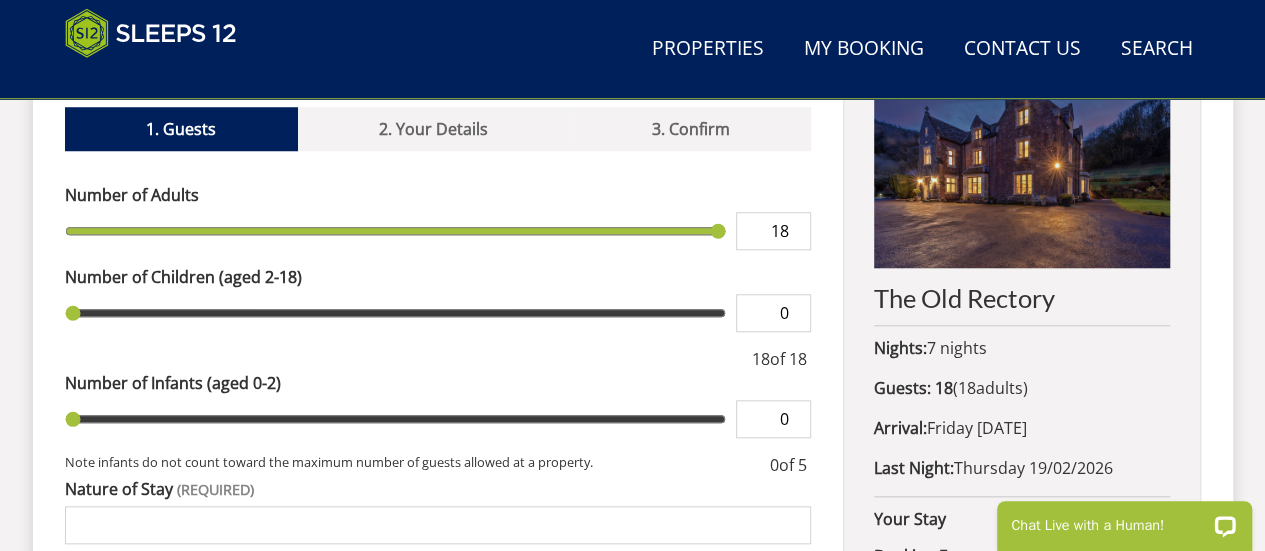 click at bounding box center [396, 231] 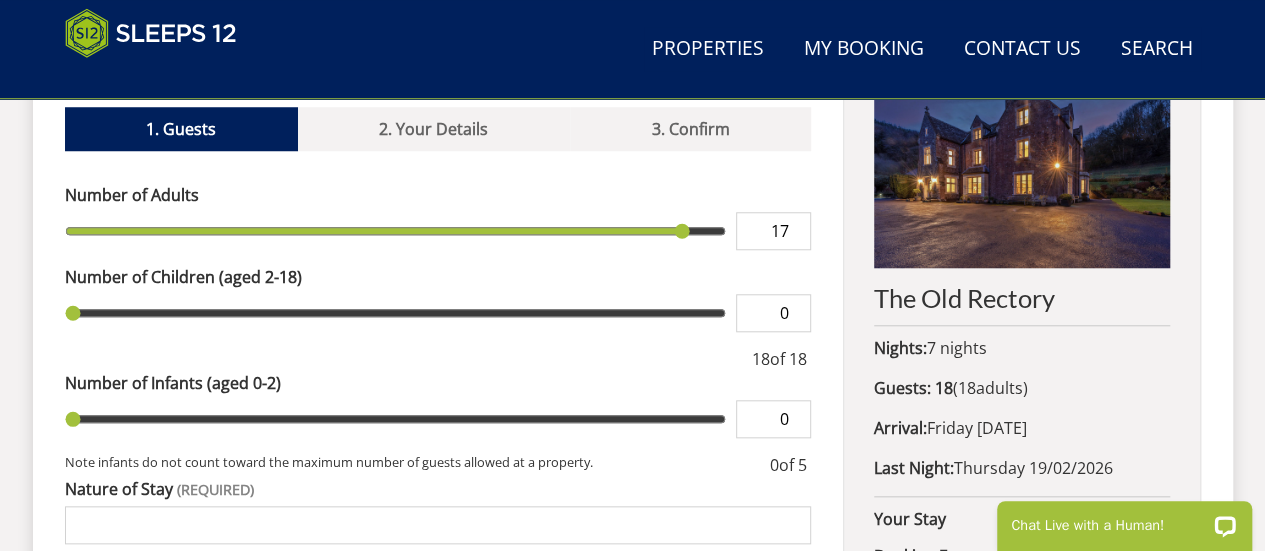 click at bounding box center (396, 231) 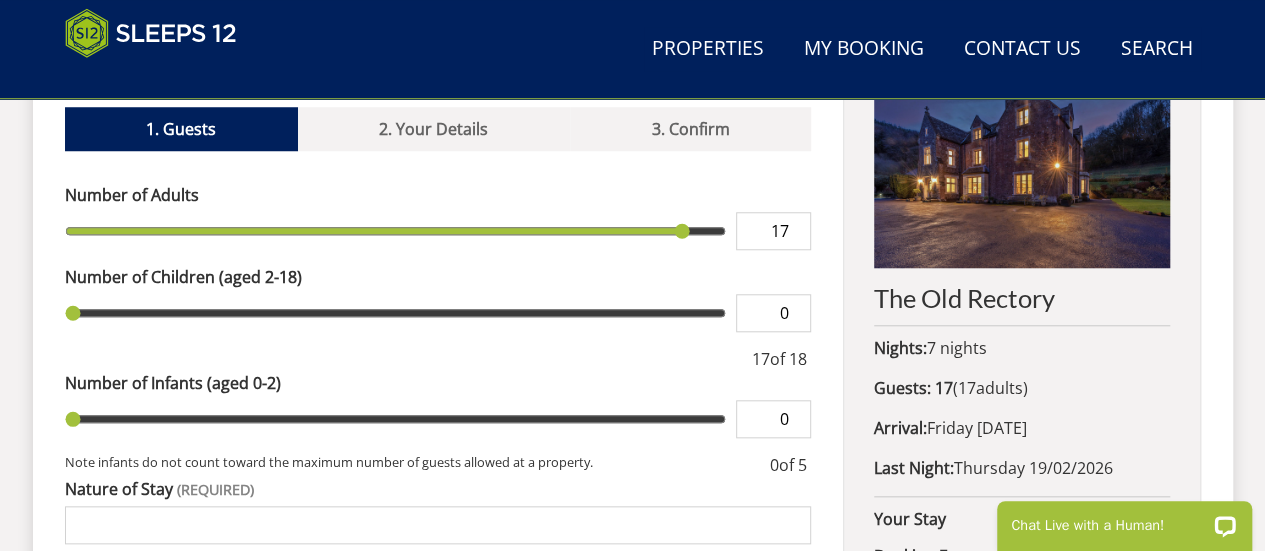 type on "14" 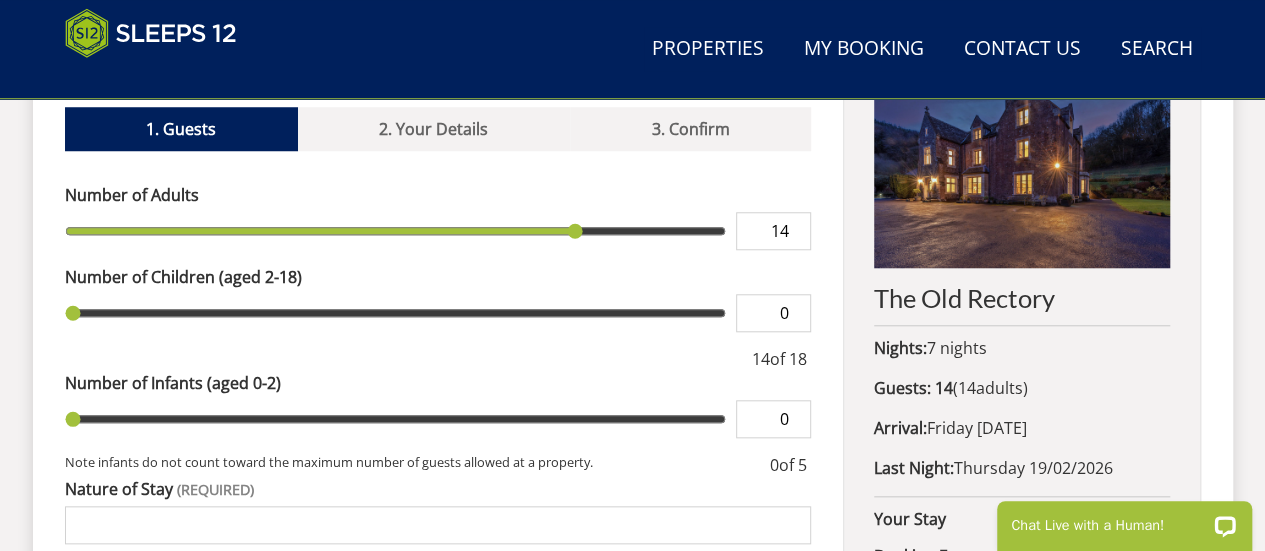 click at bounding box center (396, 231) 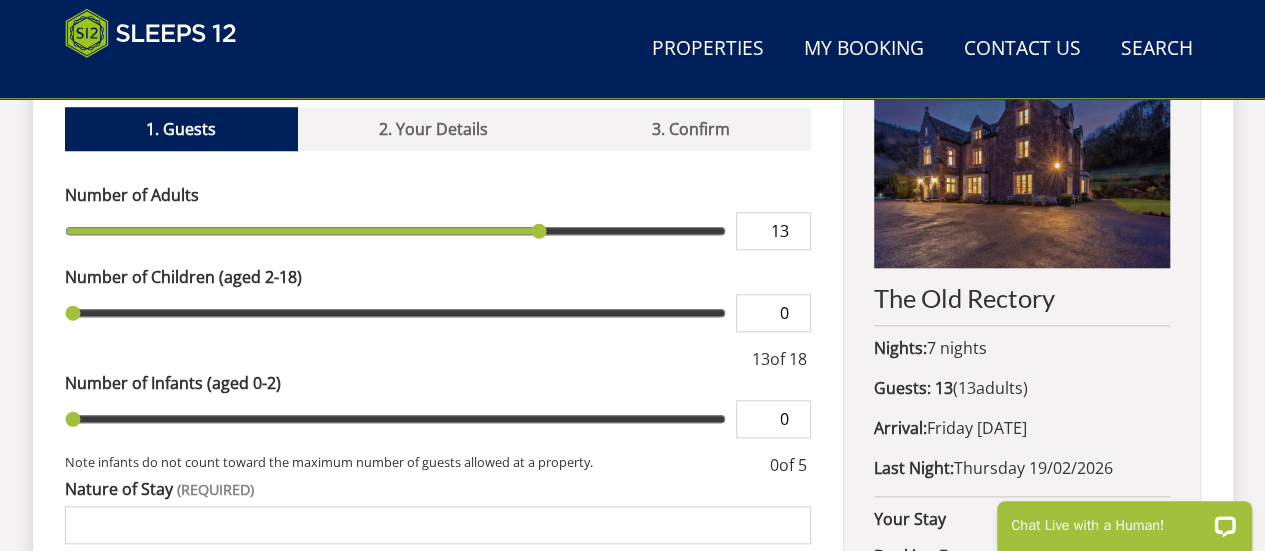 click at bounding box center (396, 231) 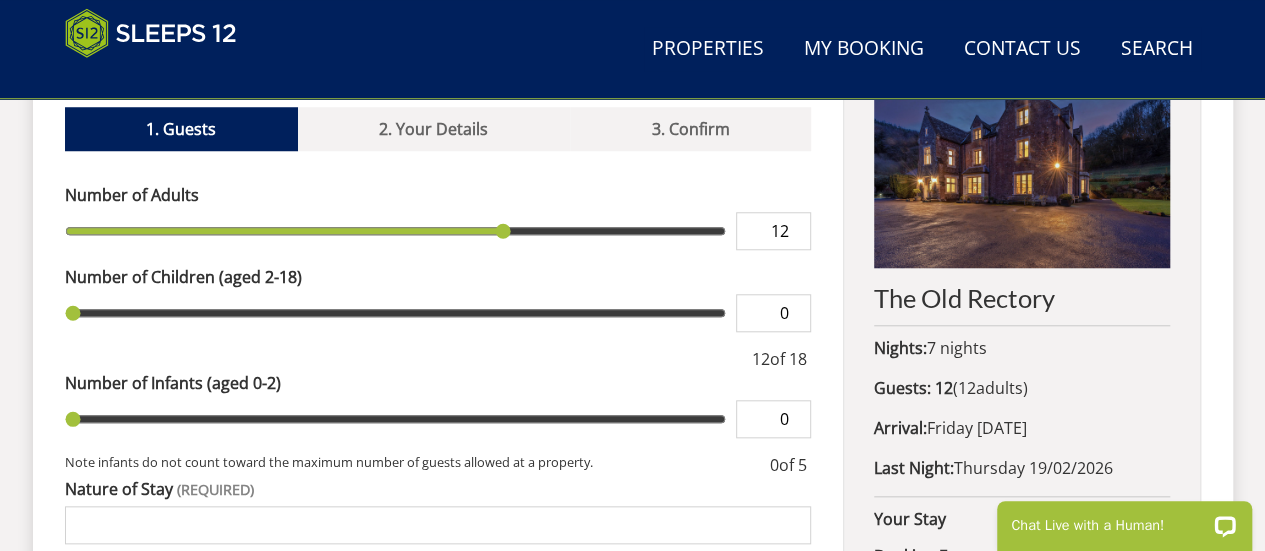 type on "12" 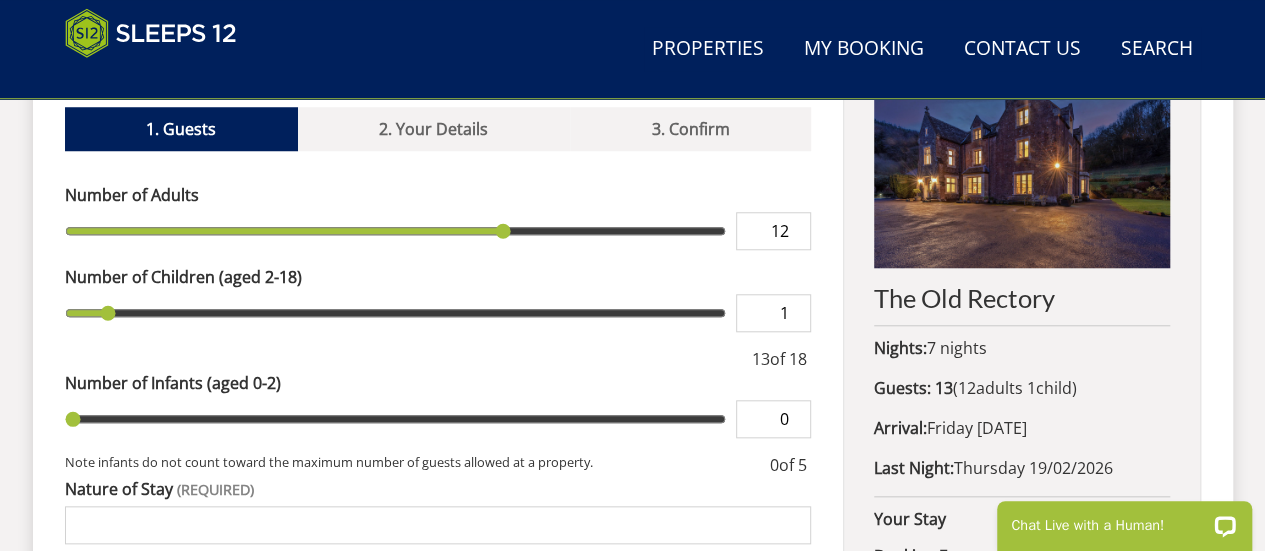 click at bounding box center (396, 313) 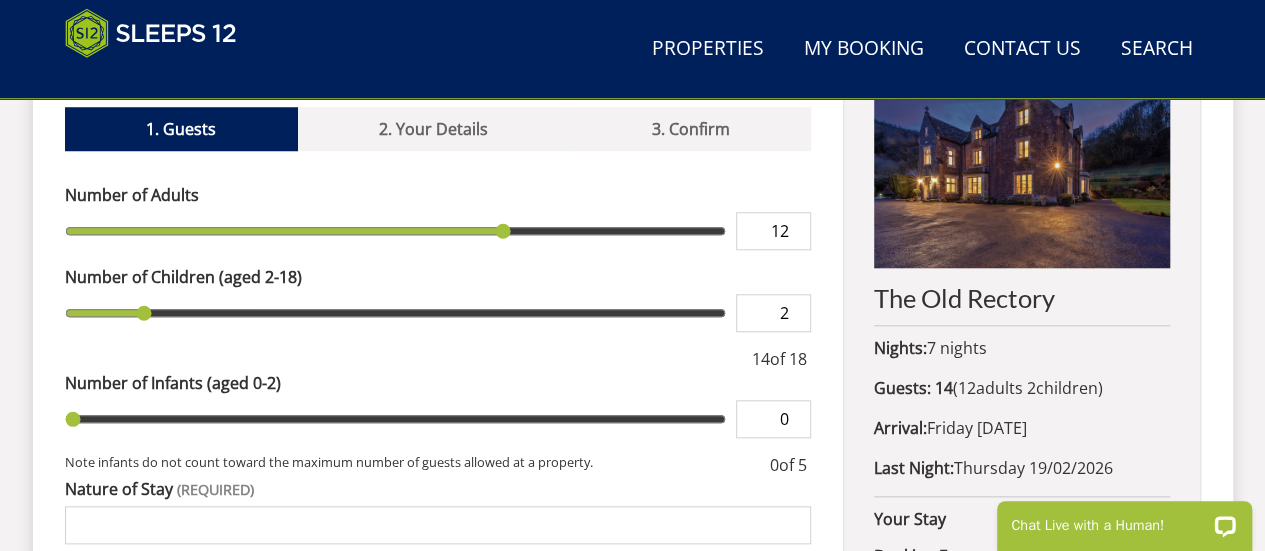 click at bounding box center (396, 313) 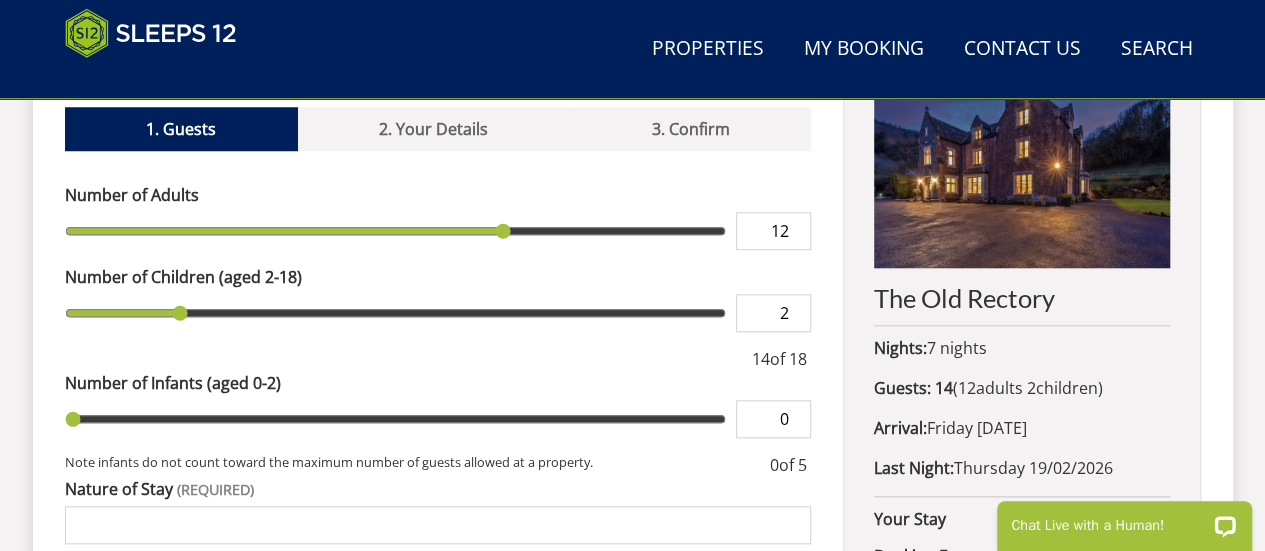 type on "3" 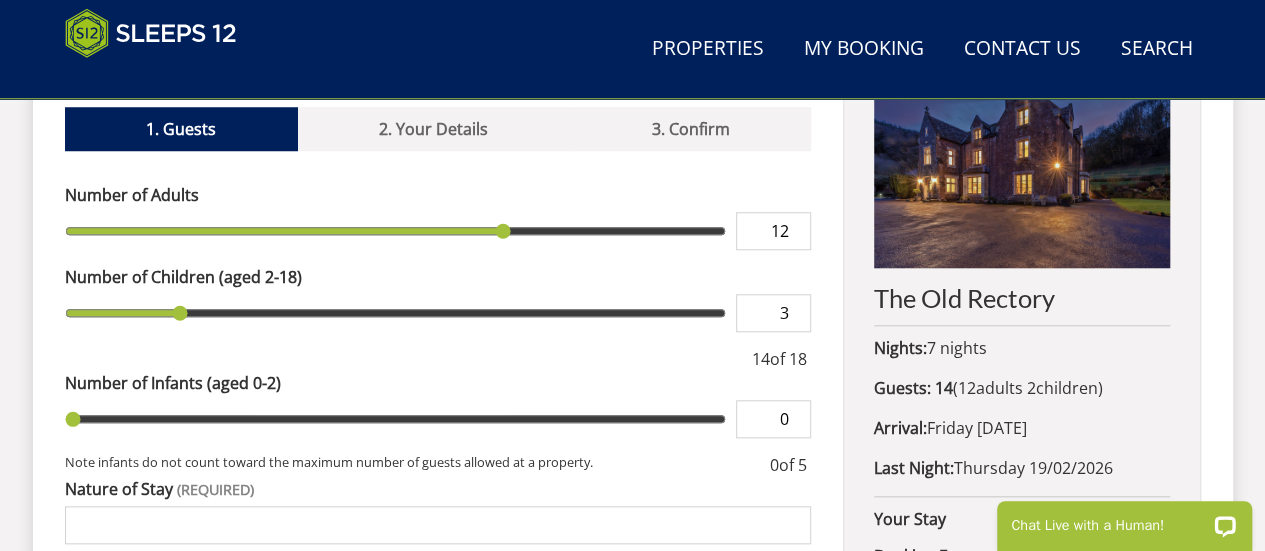 click at bounding box center (396, 313) 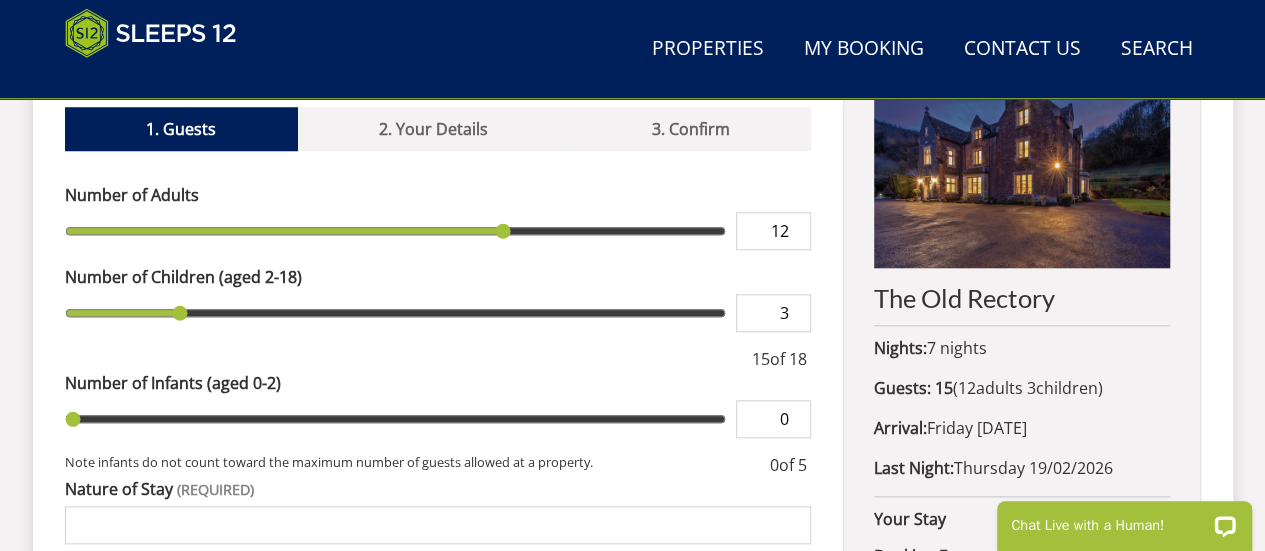 type on "4" 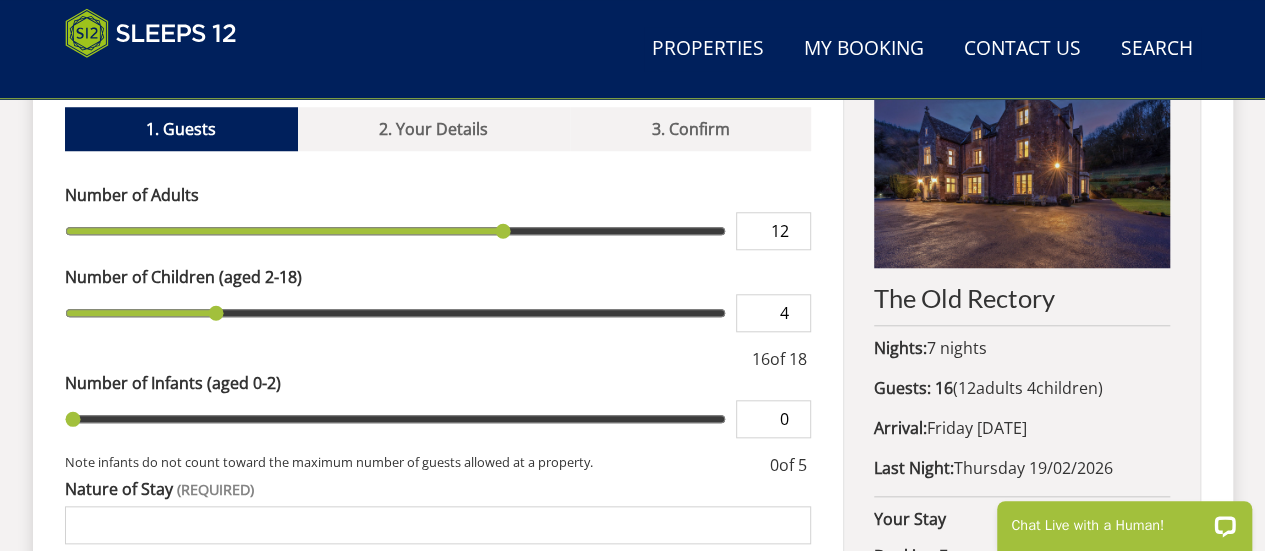 type on "4" 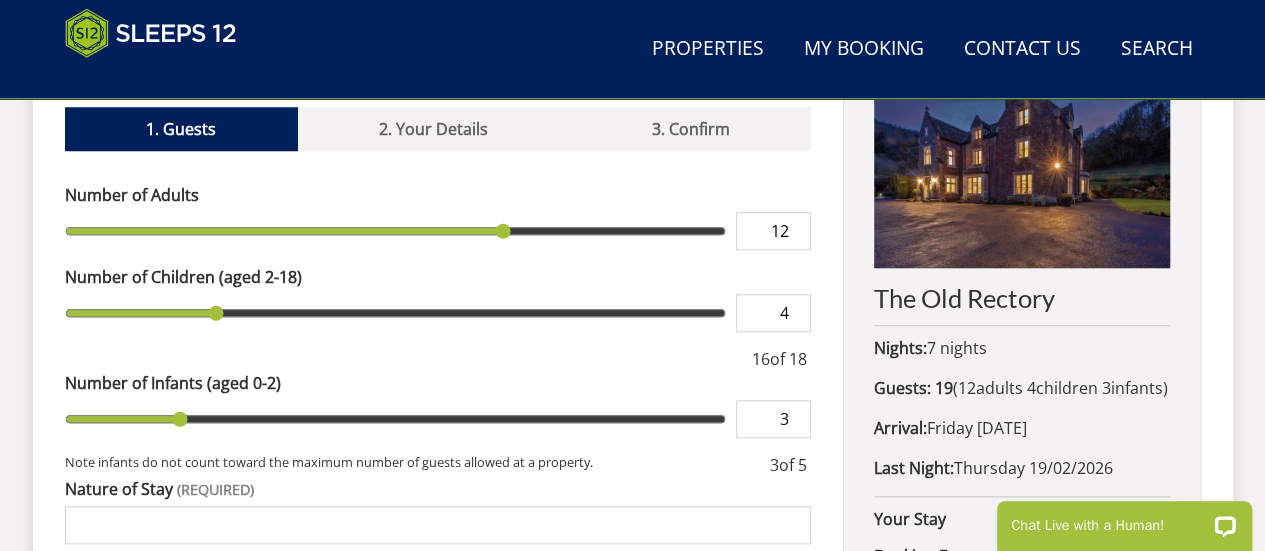 click at bounding box center [396, 419] 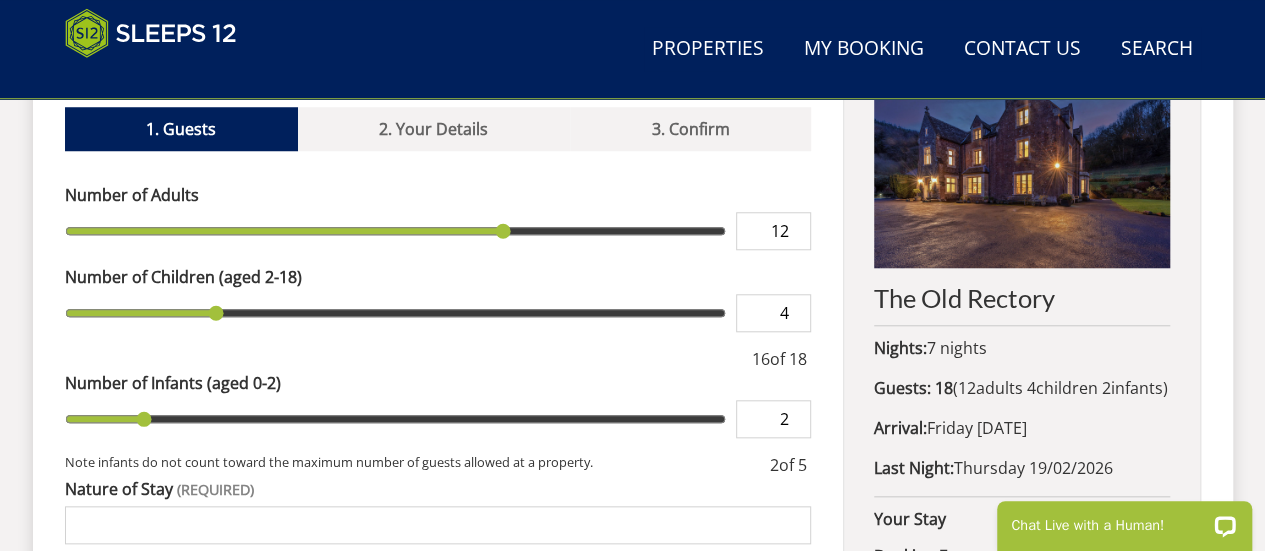 click at bounding box center [396, 419] 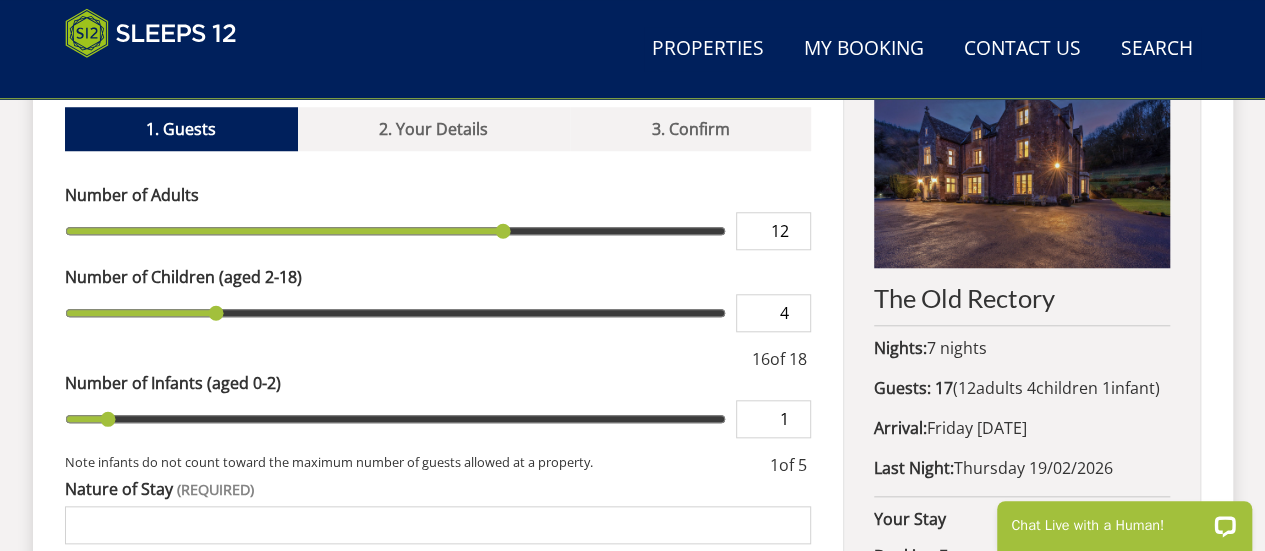 click at bounding box center (396, 419) 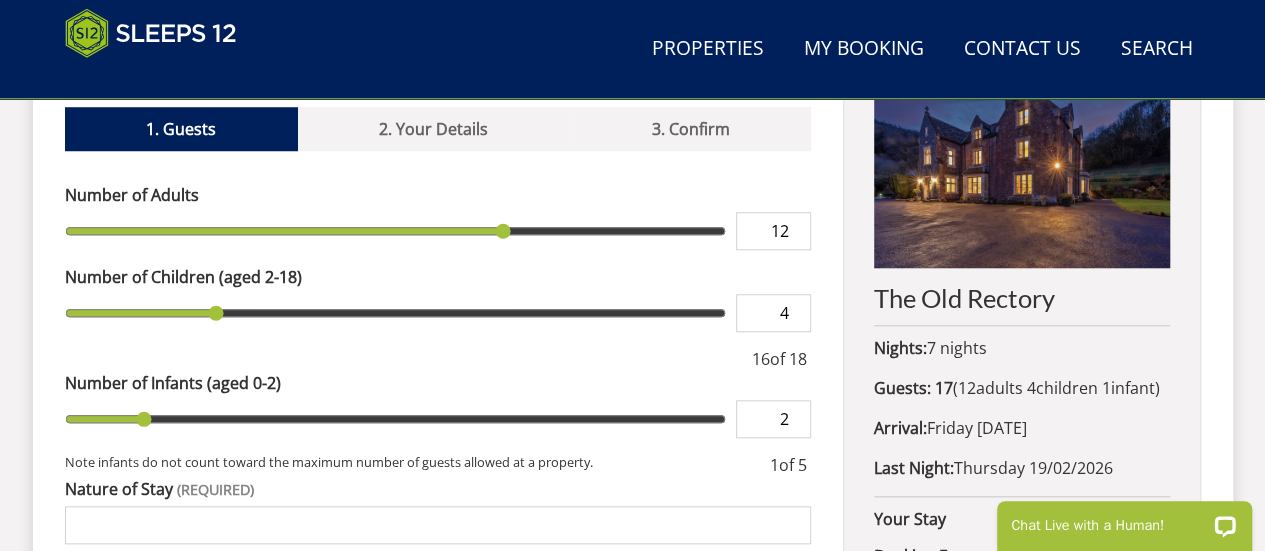 type on "2" 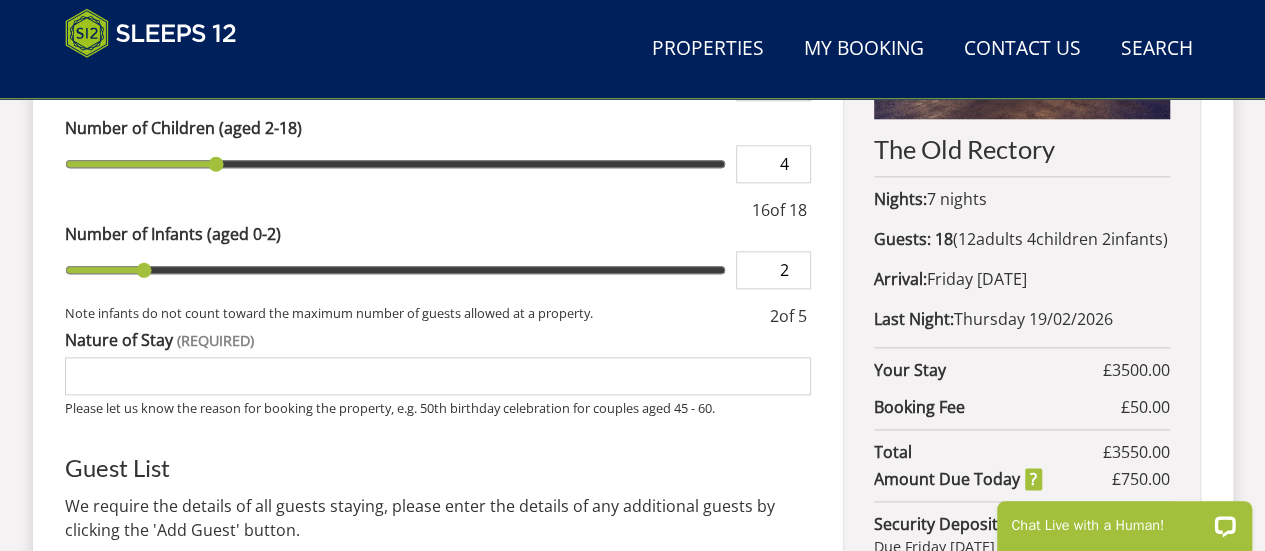 scroll, scrollTop: 962, scrollLeft: 0, axis: vertical 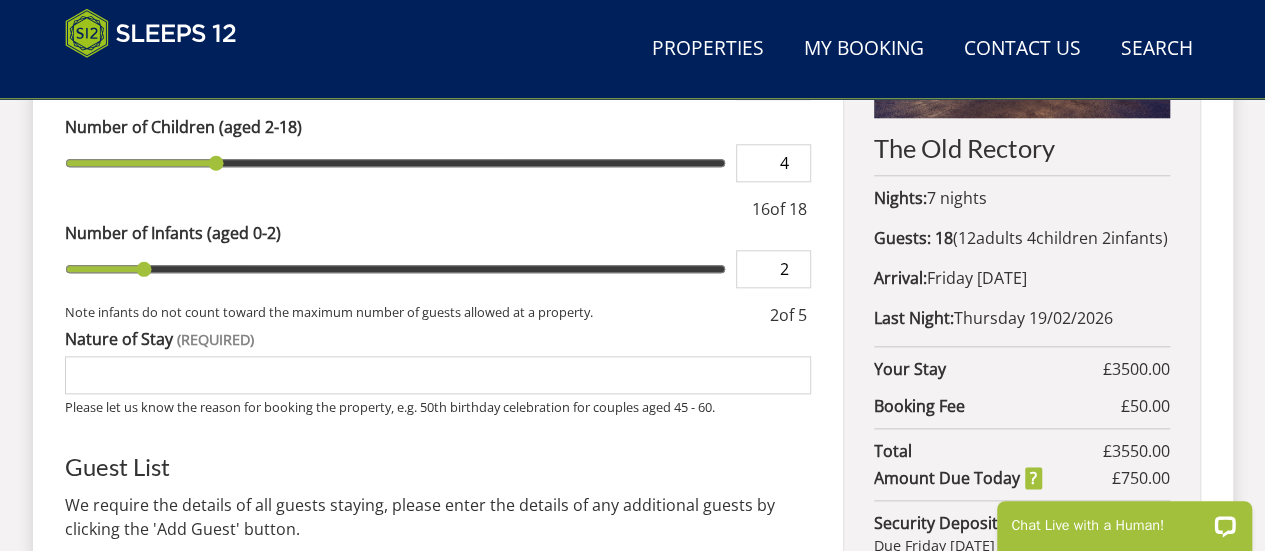 click on "Nature of Stay" at bounding box center [438, 375] 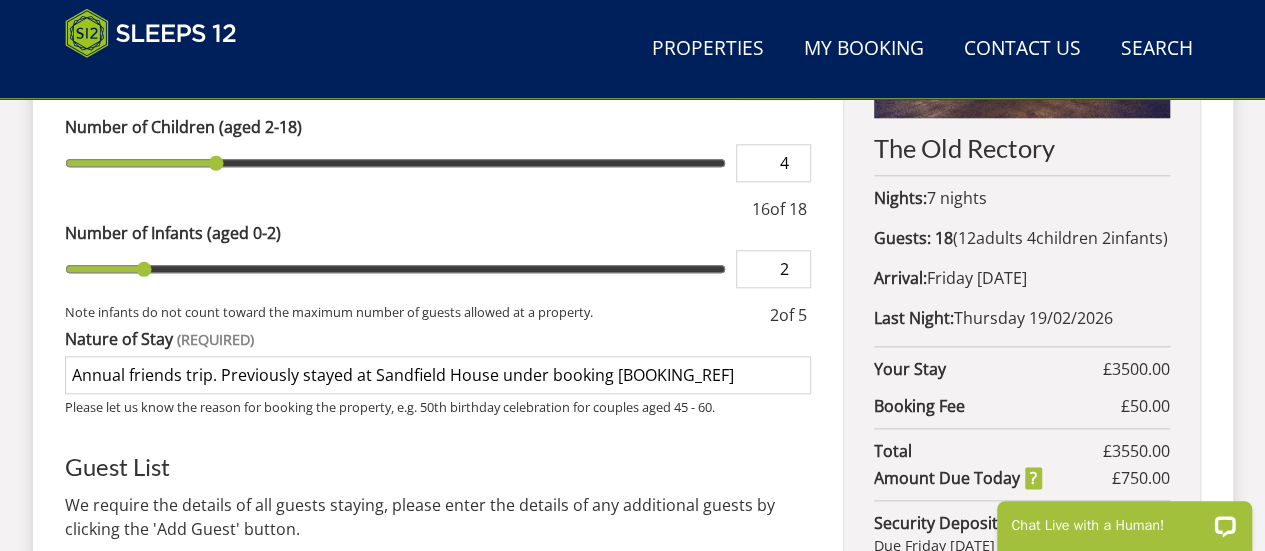 click on "Annual friends trip. Previously stayed at Sandfield House under booking S41091" at bounding box center (438, 375) 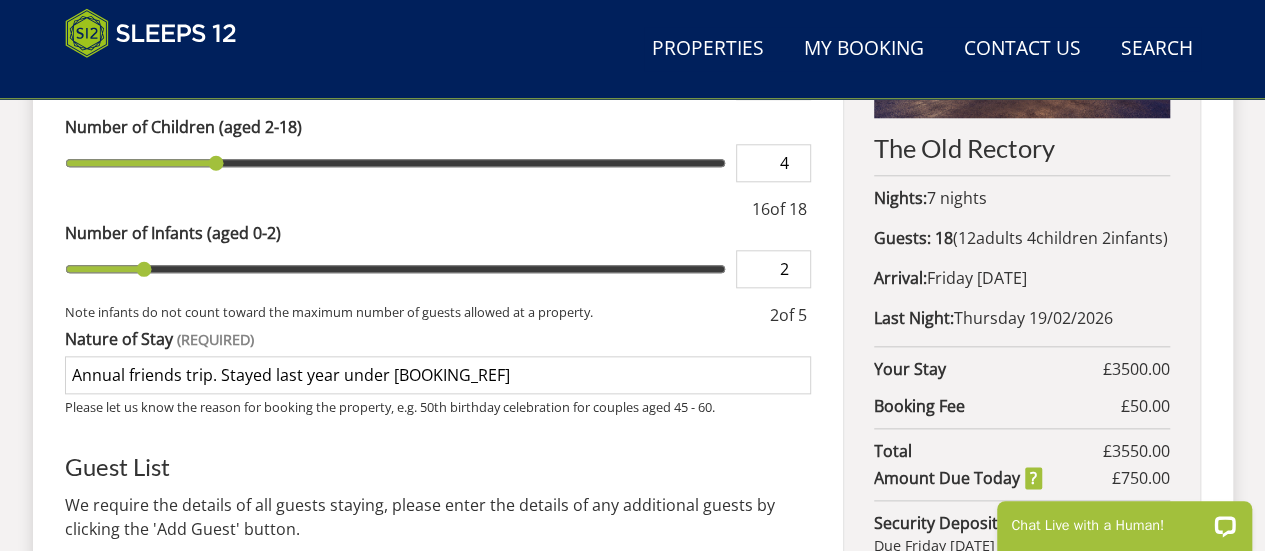 paste on "S45624" 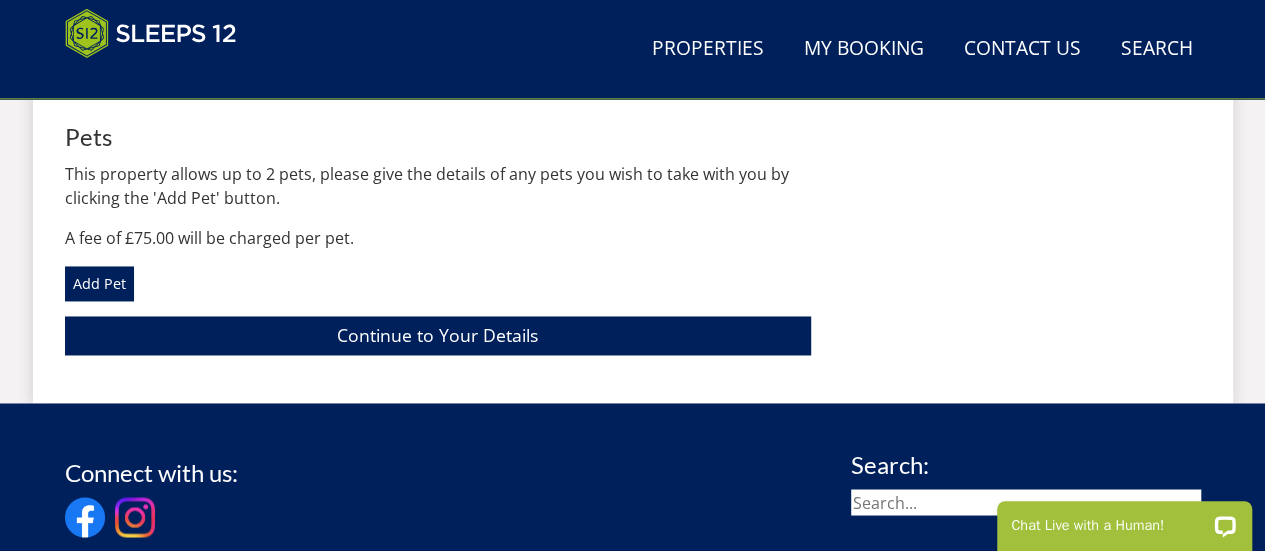 scroll, scrollTop: 1466, scrollLeft: 0, axis: vertical 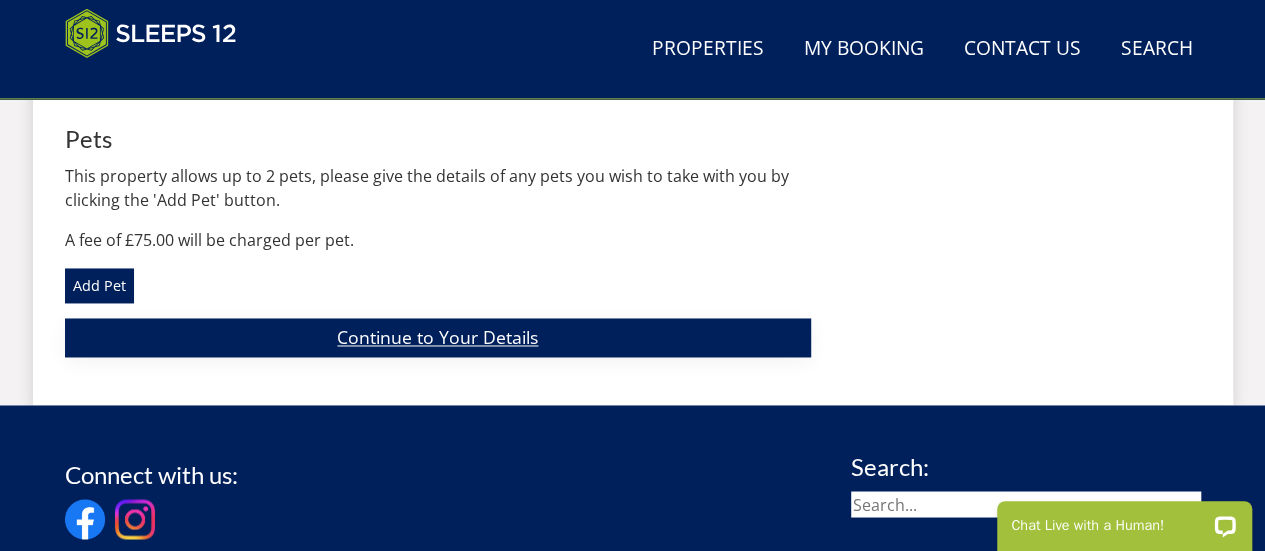 type on "Annual friends trip. Stayed last year under S45624" 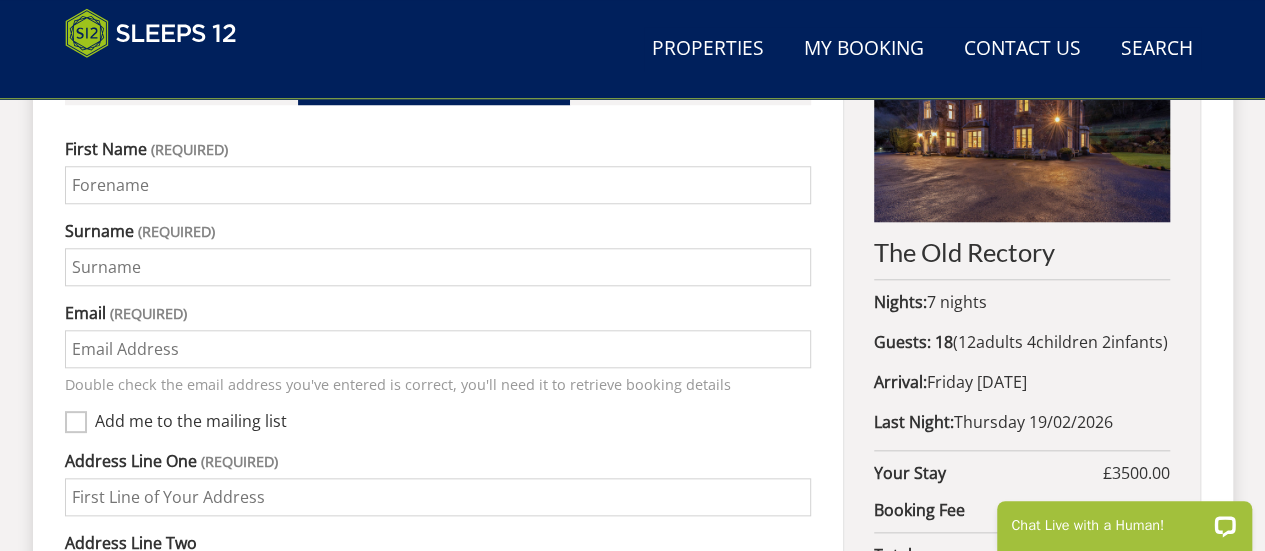 scroll, scrollTop: 795, scrollLeft: 0, axis: vertical 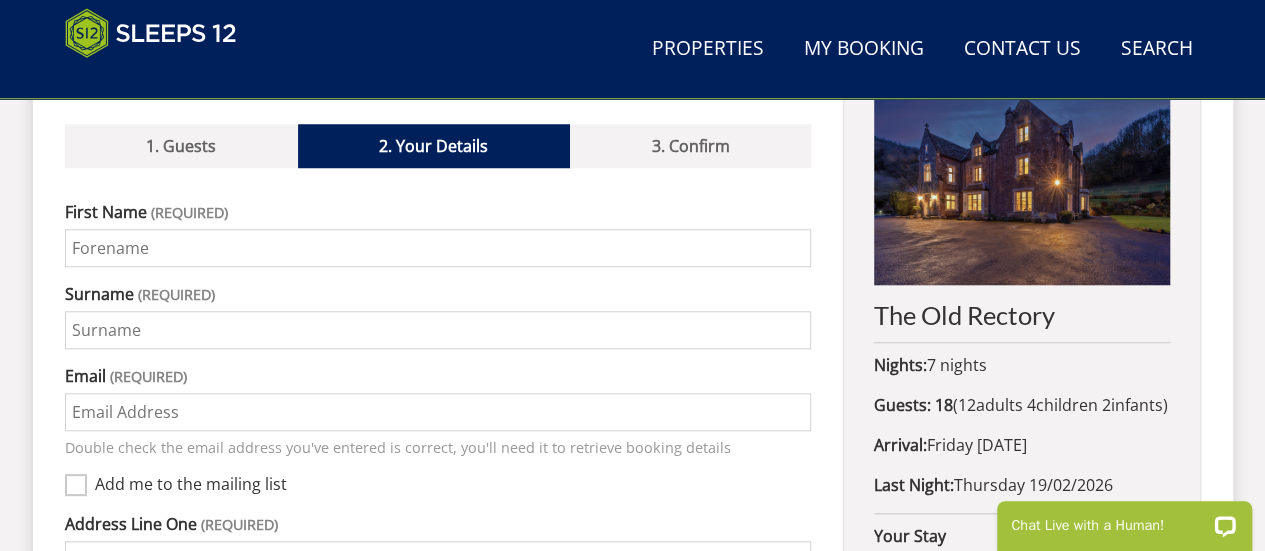 click on "First Name" at bounding box center [438, 248] 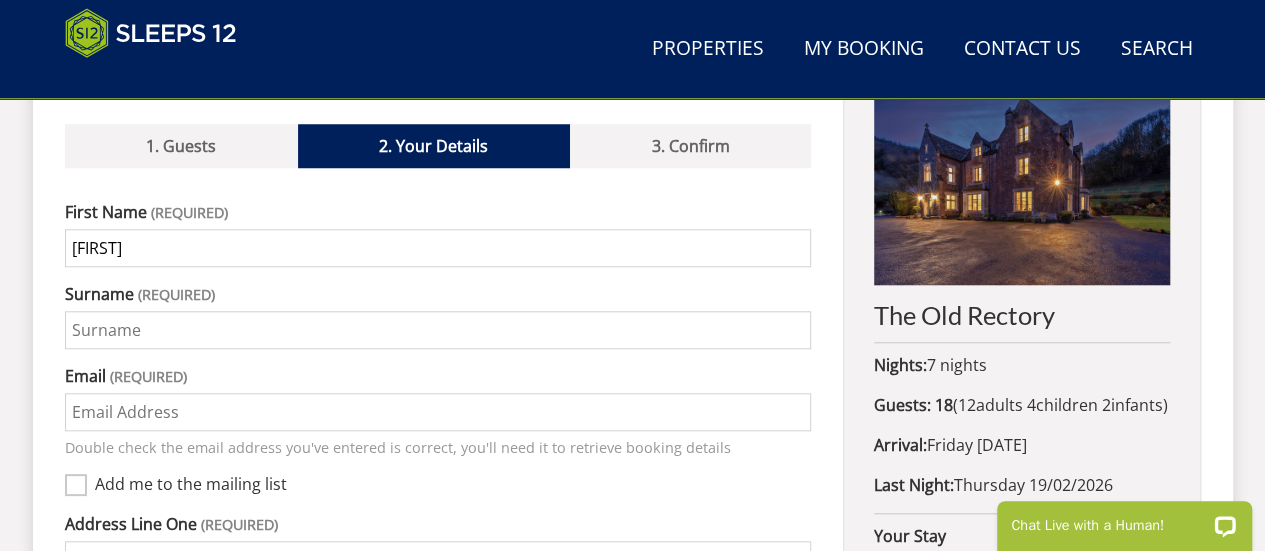 click on "Surname" at bounding box center (438, 330) 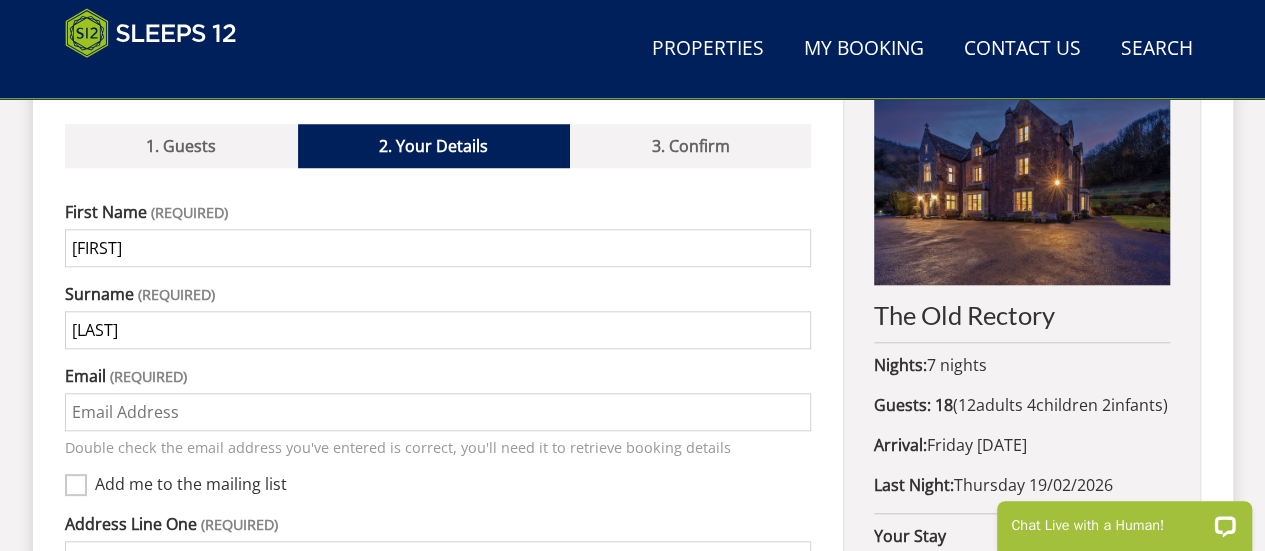 click on "Email" at bounding box center [438, 412] 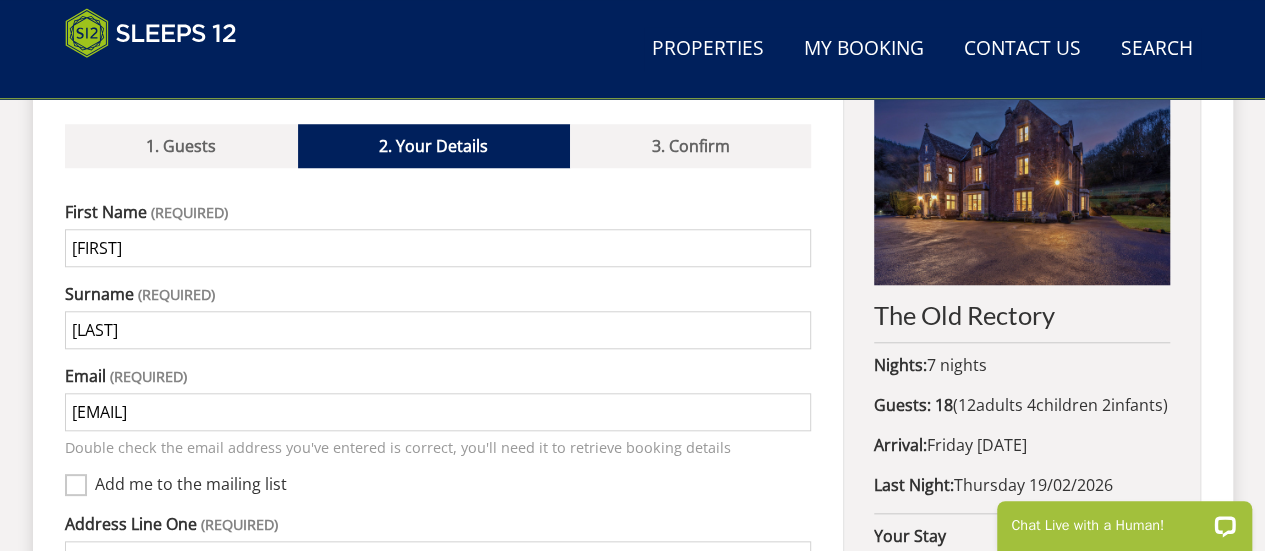 type on "23 Firle Crescent" 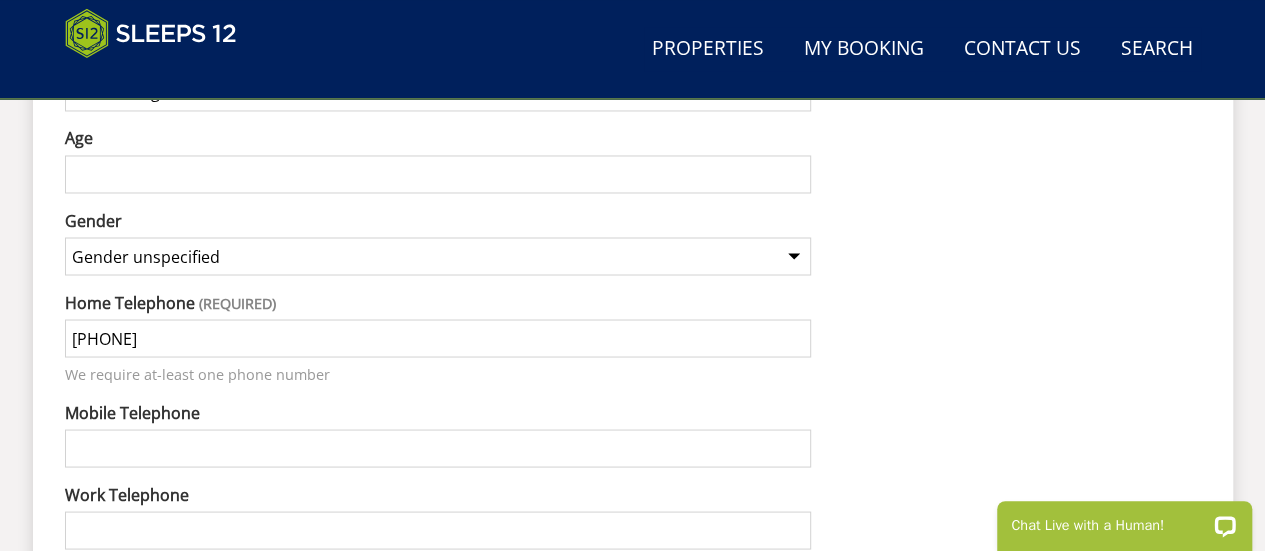 scroll, scrollTop: 1664, scrollLeft: 0, axis: vertical 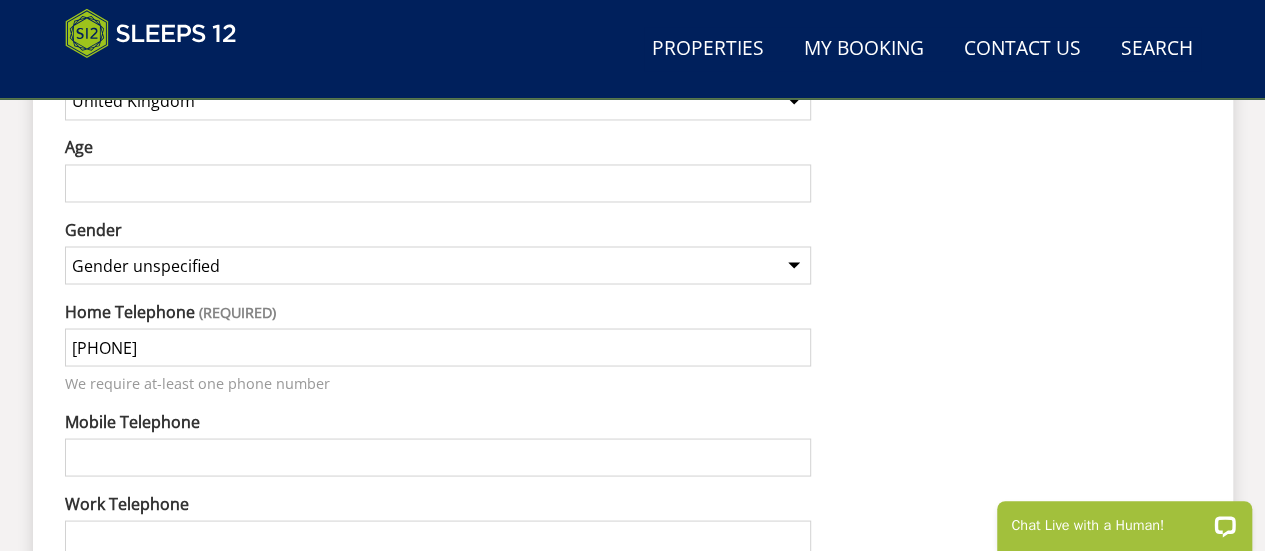 click on "Age" at bounding box center [438, 183] 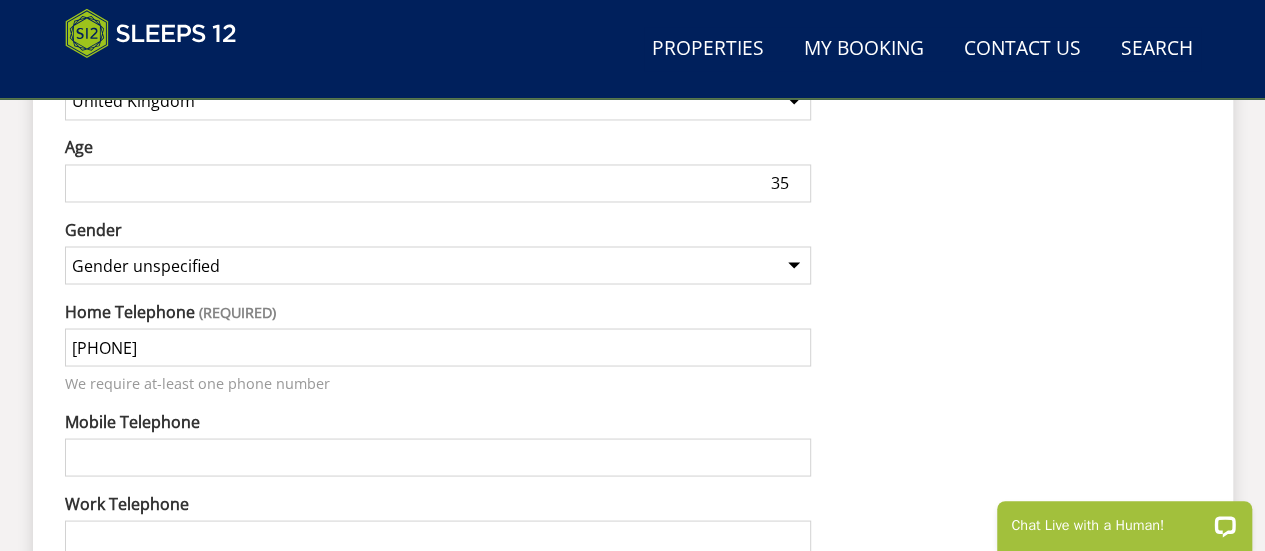 type on "35" 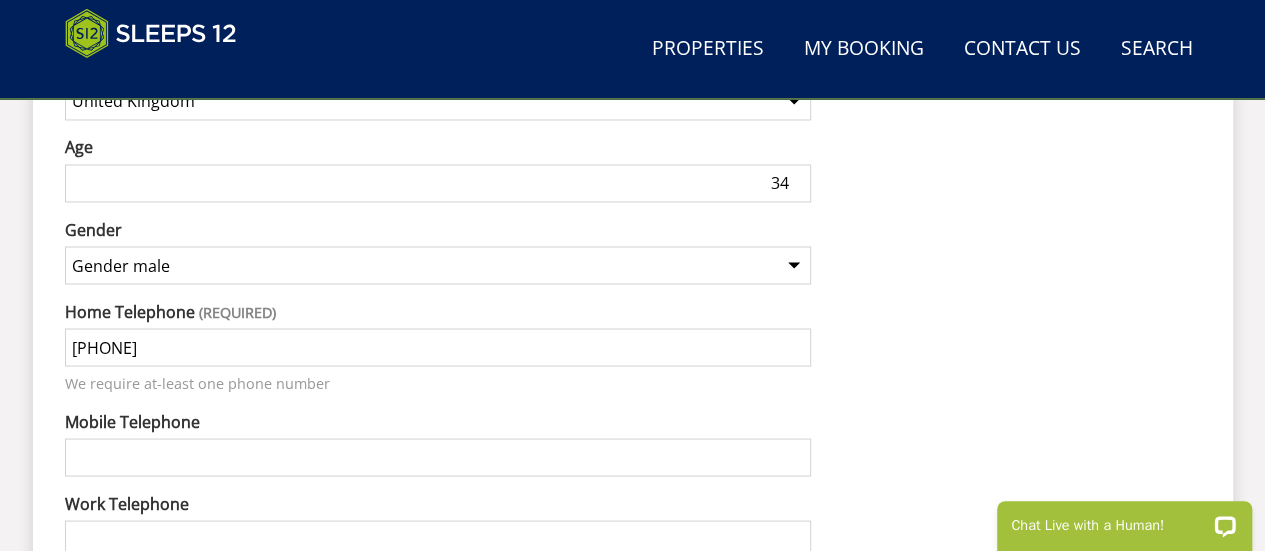 click on "34" at bounding box center [438, 183] 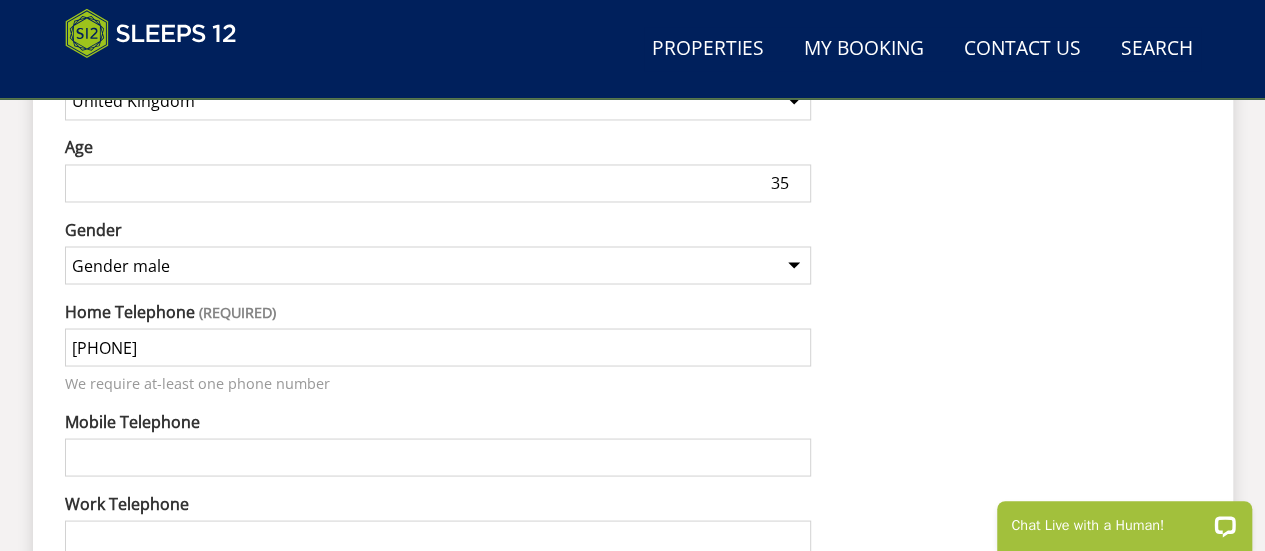 click on "35" at bounding box center (438, 183) 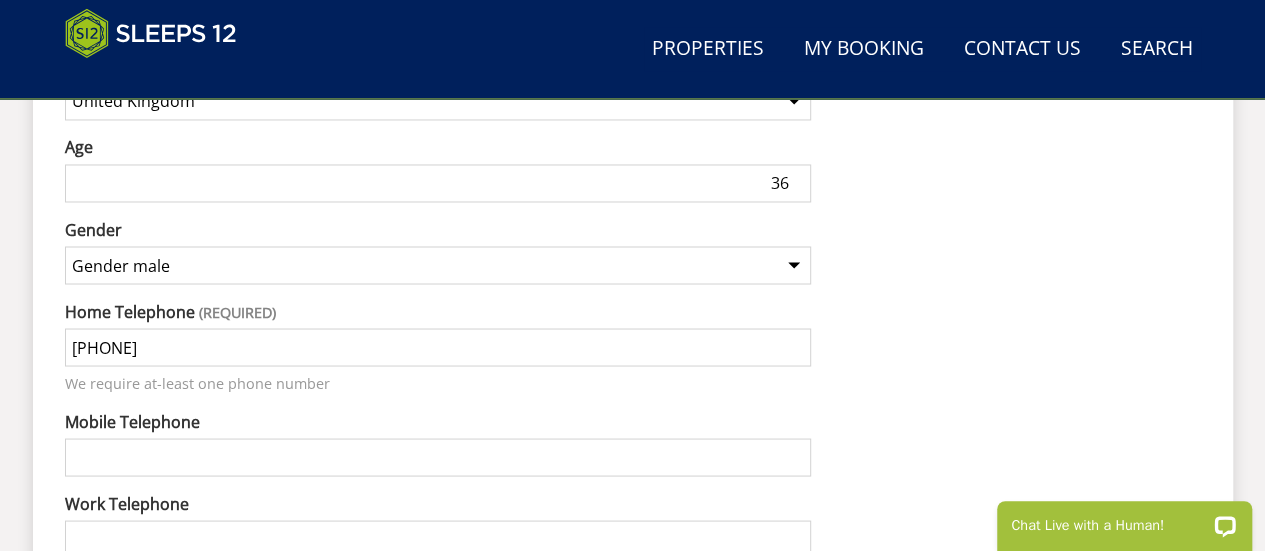 type on "36" 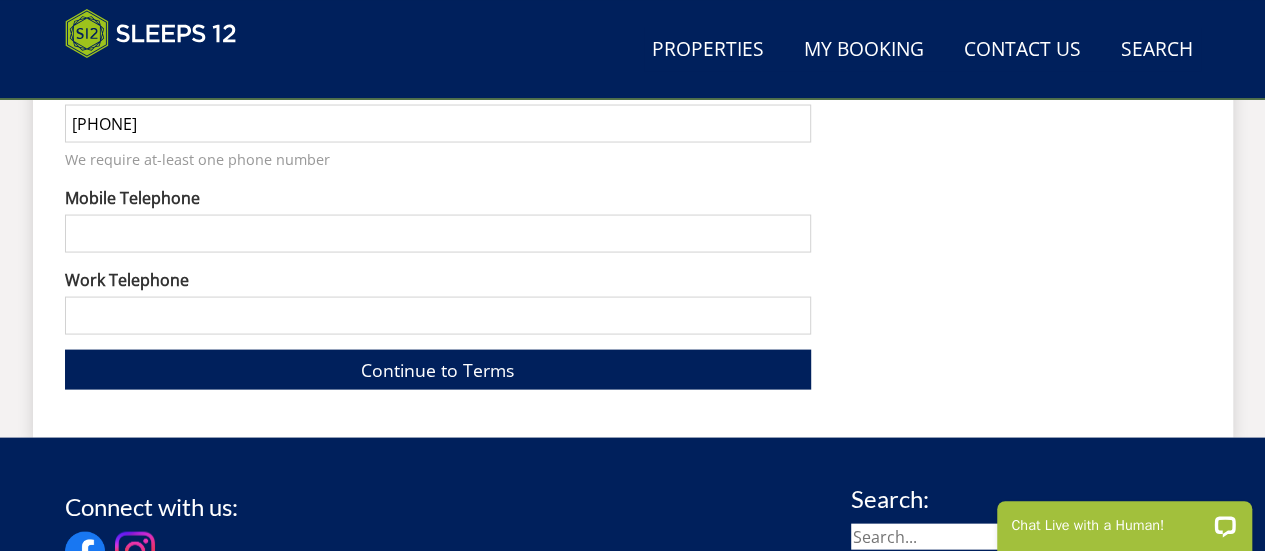 scroll, scrollTop: 1894, scrollLeft: 0, axis: vertical 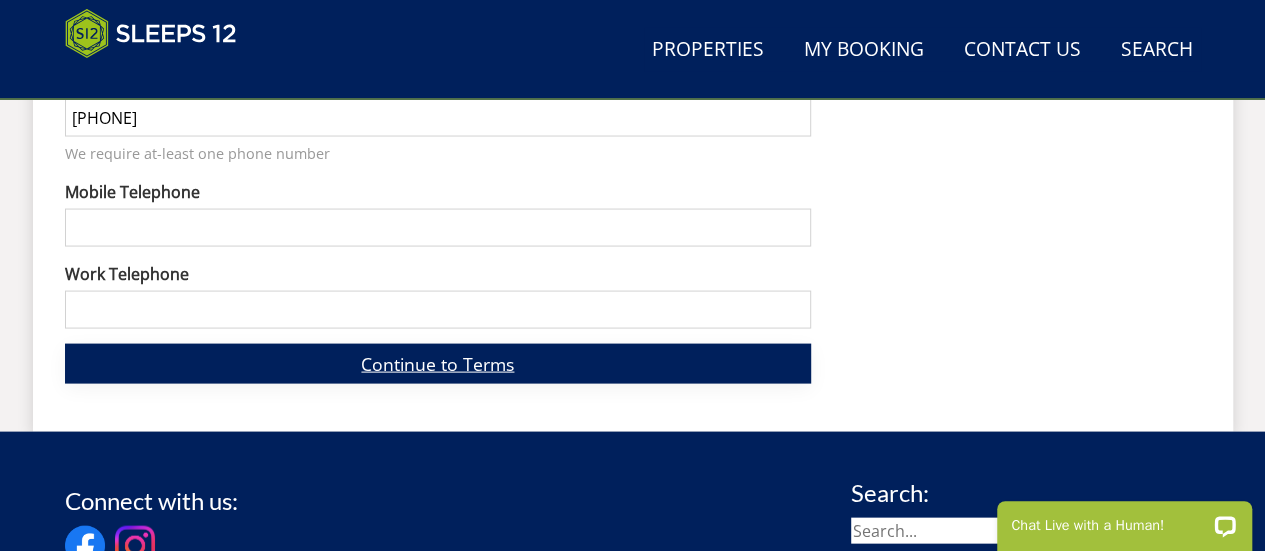 drag, startPoint x: 735, startPoint y: 384, endPoint x: 716, endPoint y: 346, distance: 42.48529 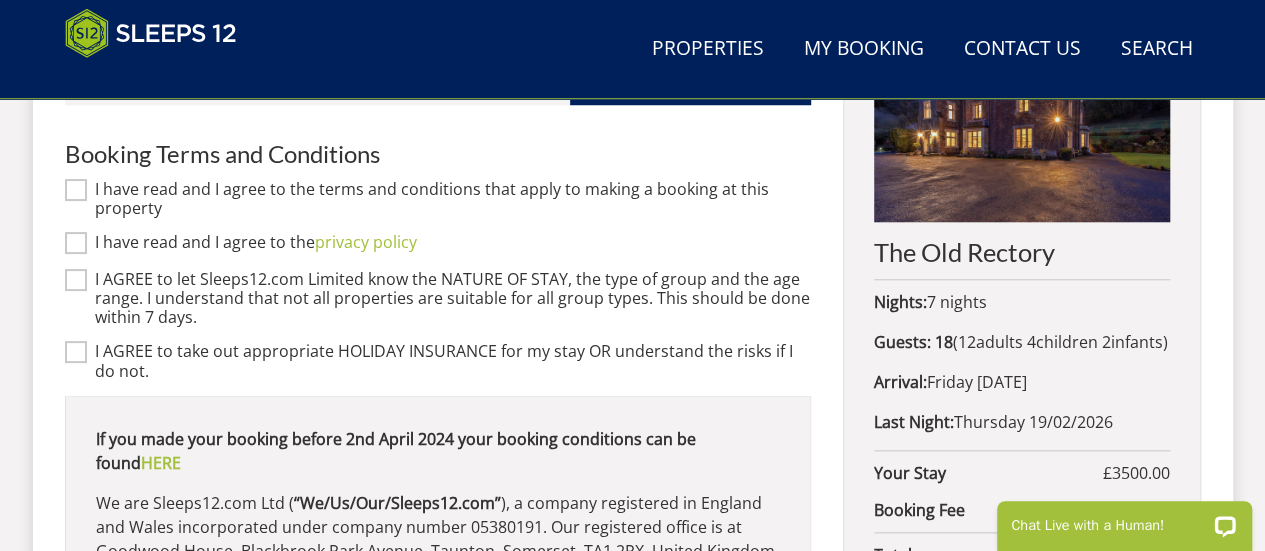 click on "I have read and I agree to the terms and conditions that apply to making a booking at this property" at bounding box center [453, 199] 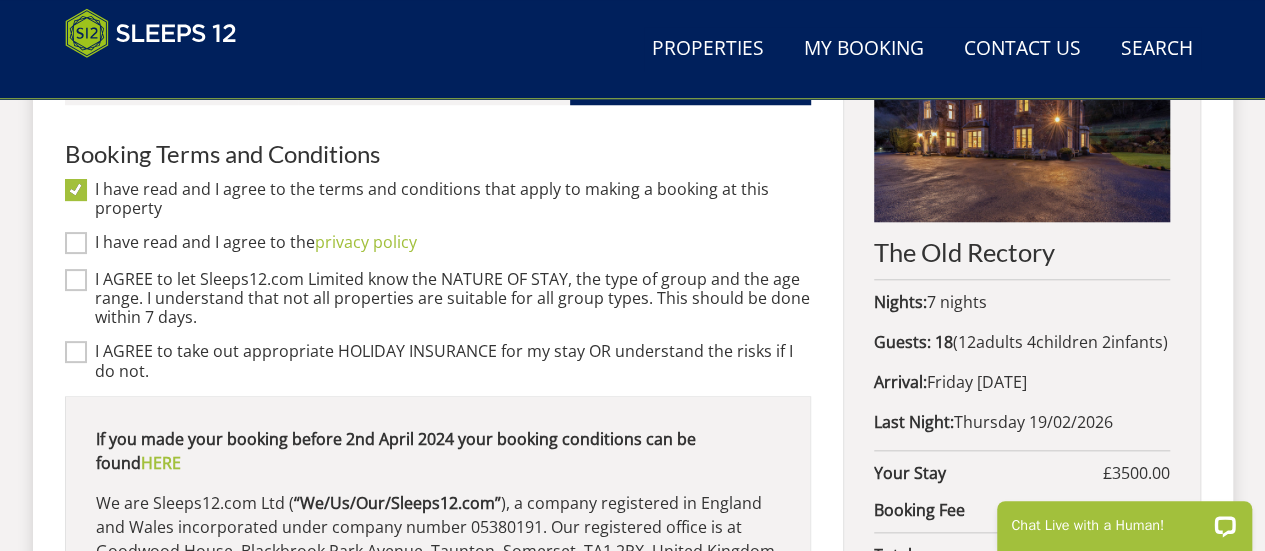 click on "I have read and I agree to the  privacy policy" at bounding box center [453, 244] 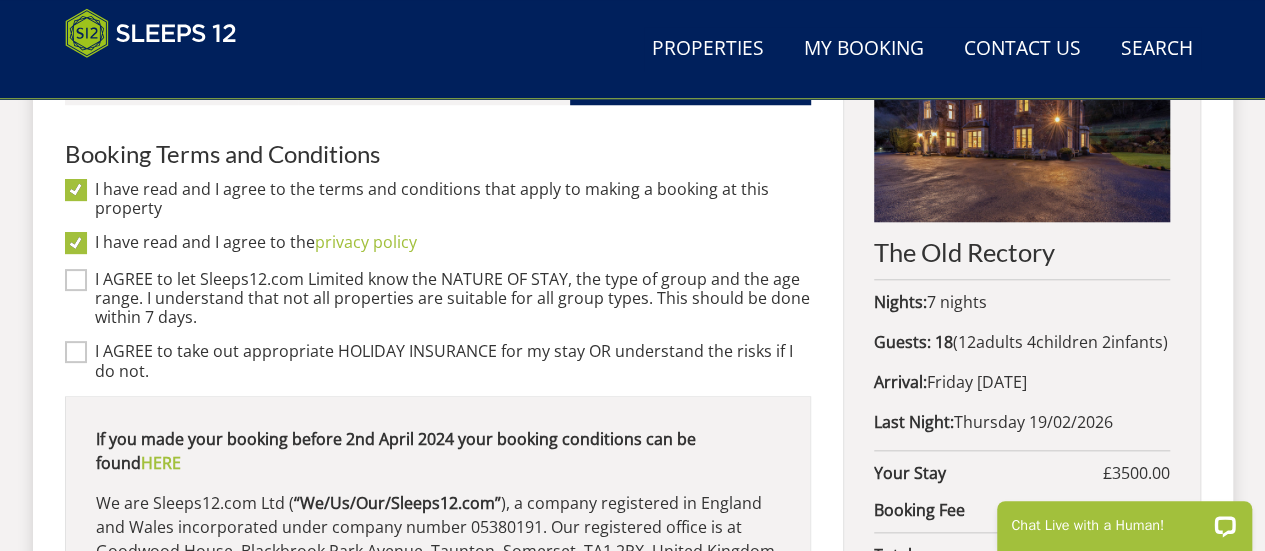 click on "I AGREE to let Sleeps12.com Limited know the NATURE OF STAY, the type of group and the age range. I understand that not all properties are suitable for all group types. This should be done within 7 days." at bounding box center (453, 299) 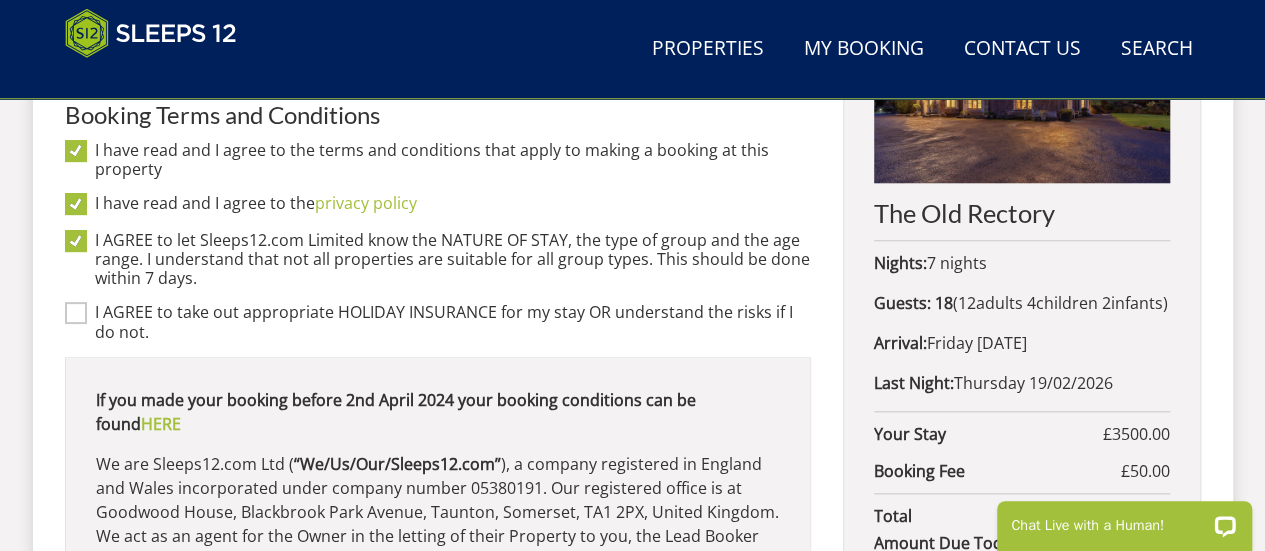 scroll, scrollTop: 925, scrollLeft: 0, axis: vertical 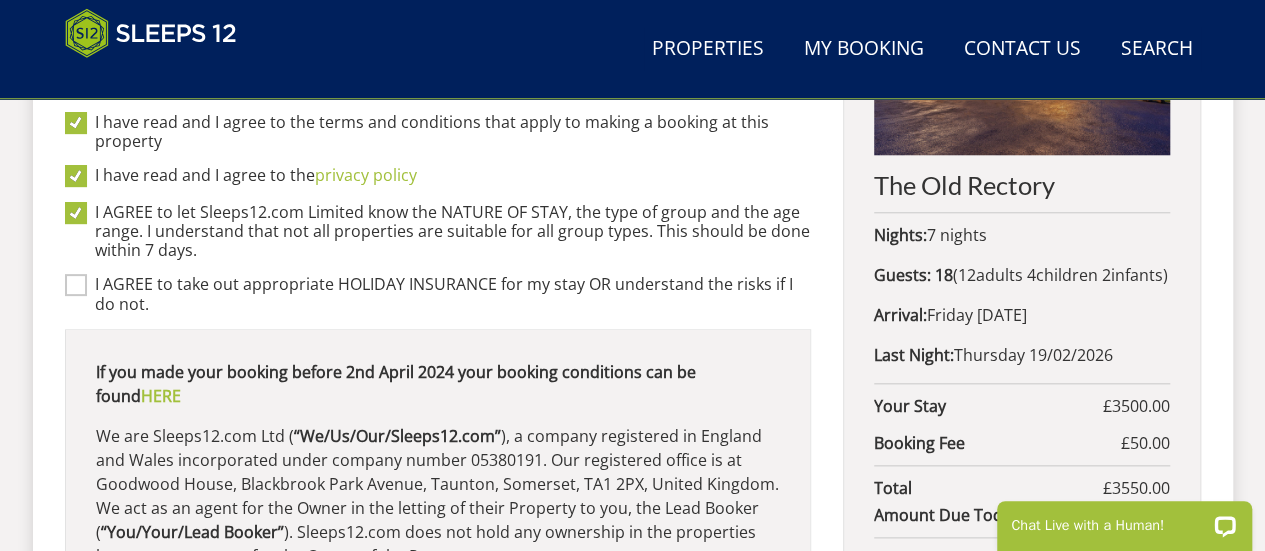 click on "I AGREE to take out appropriate HOLIDAY INSURANCE for my stay OR understand the risks if I do not." at bounding box center [453, 294] 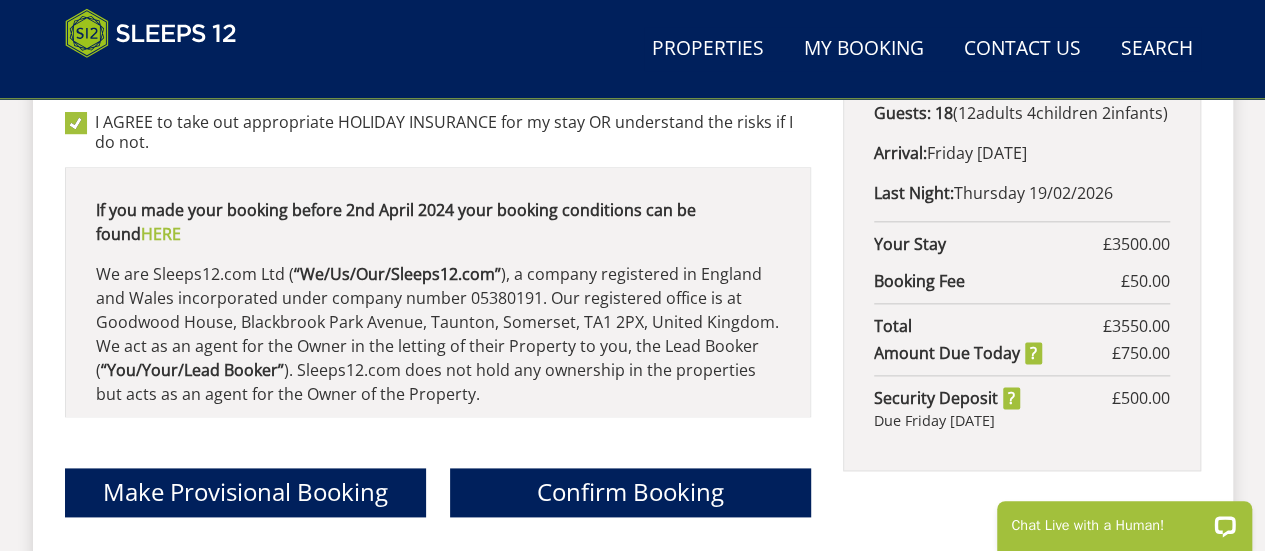 scroll, scrollTop: 1088, scrollLeft: 0, axis: vertical 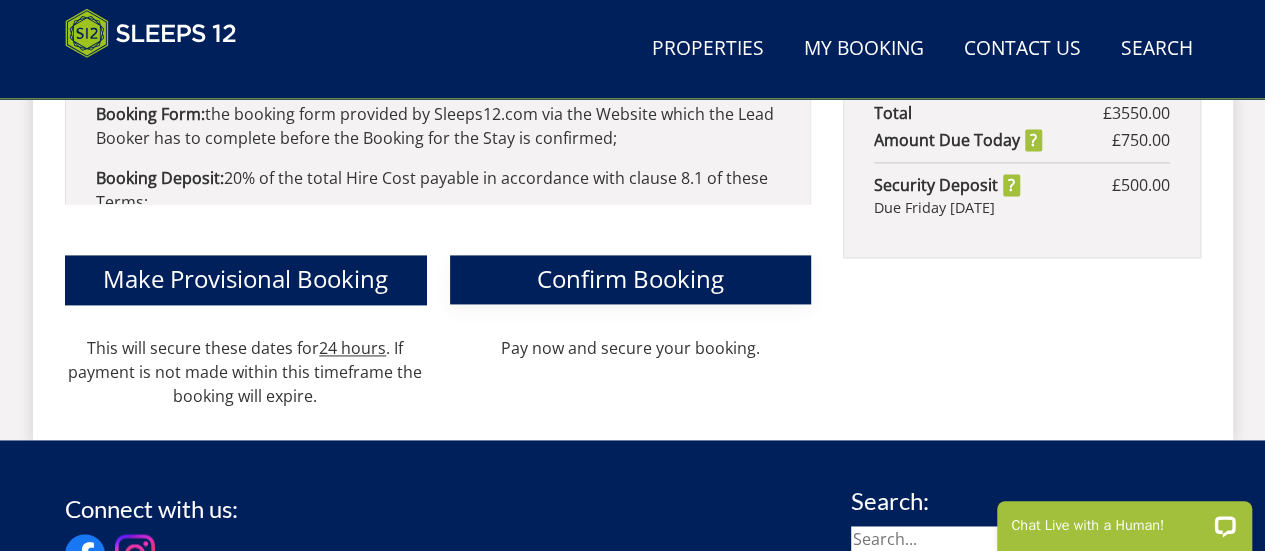 click on "Confirm Booking" at bounding box center (630, 278) 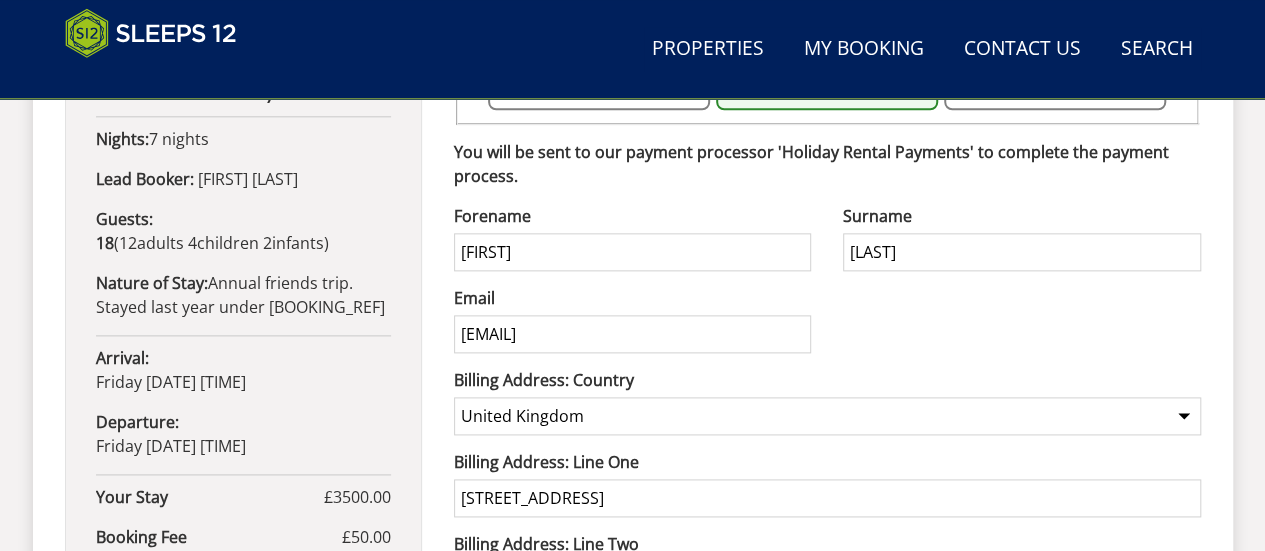 scroll, scrollTop: 1434, scrollLeft: 0, axis: vertical 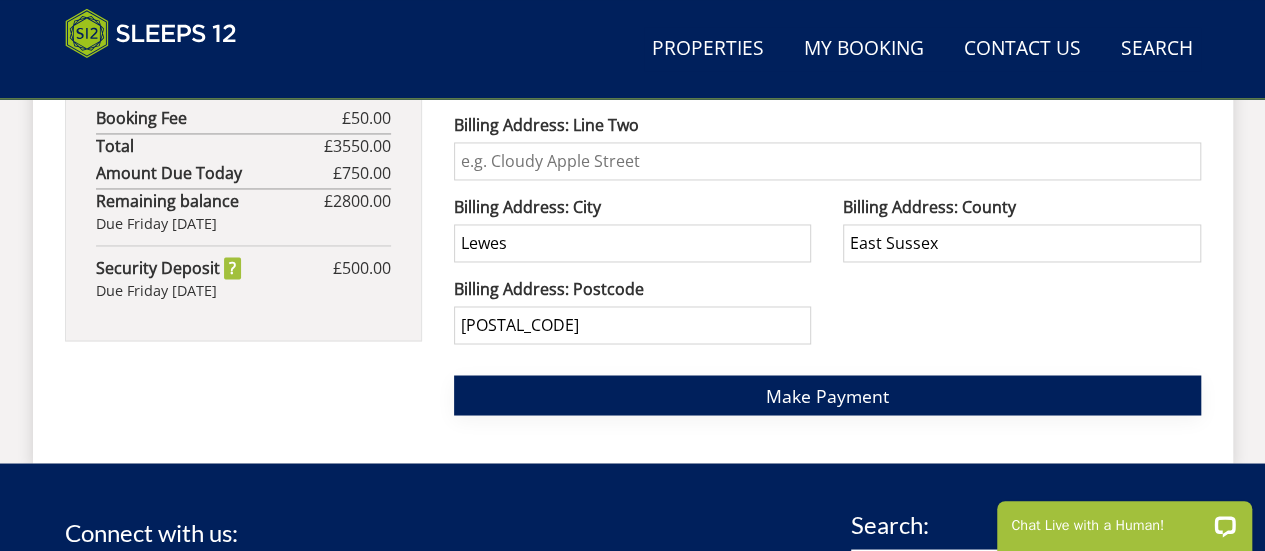 click on "Make Payment" at bounding box center [827, 395] 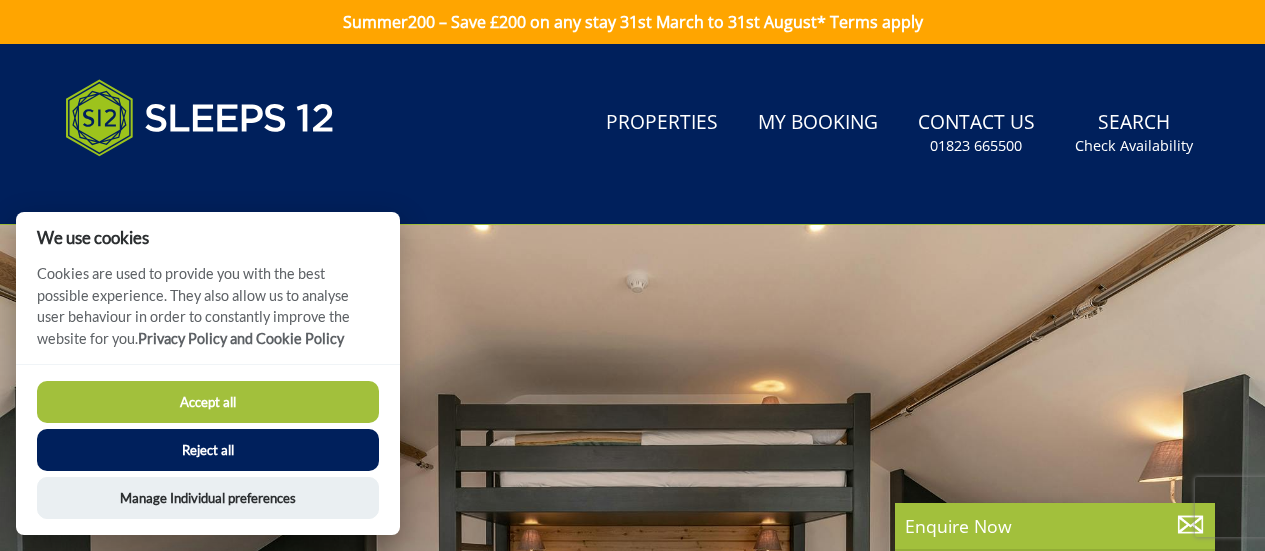 scroll, scrollTop: 0, scrollLeft: 0, axis: both 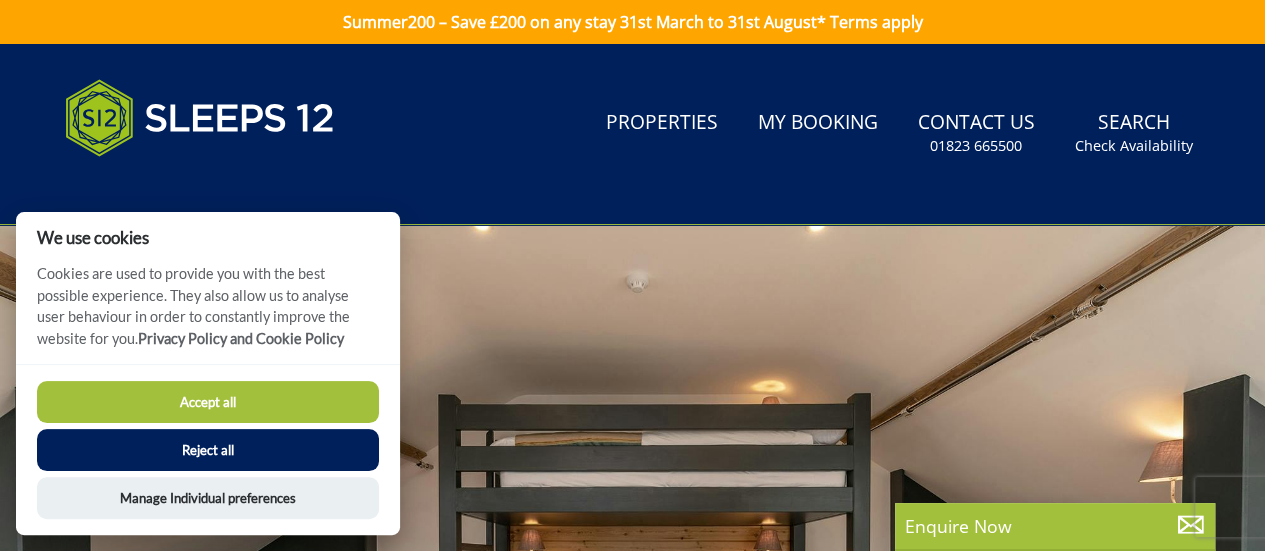 click on "Reject all" at bounding box center [208, 450] 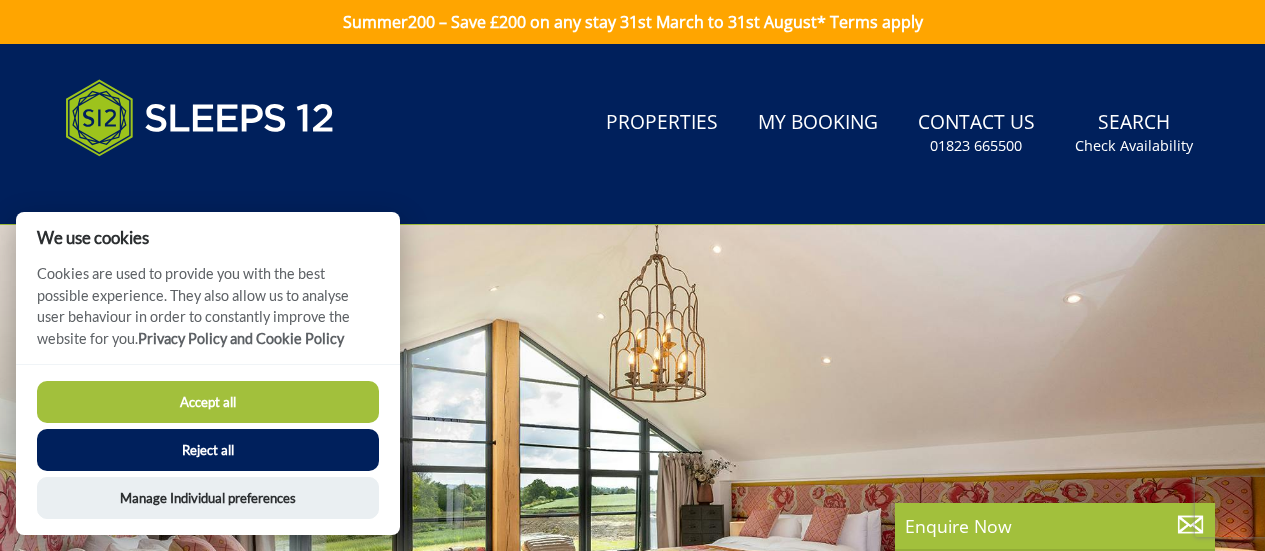scroll, scrollTop: 0, scrollLeft: 0, axis: both 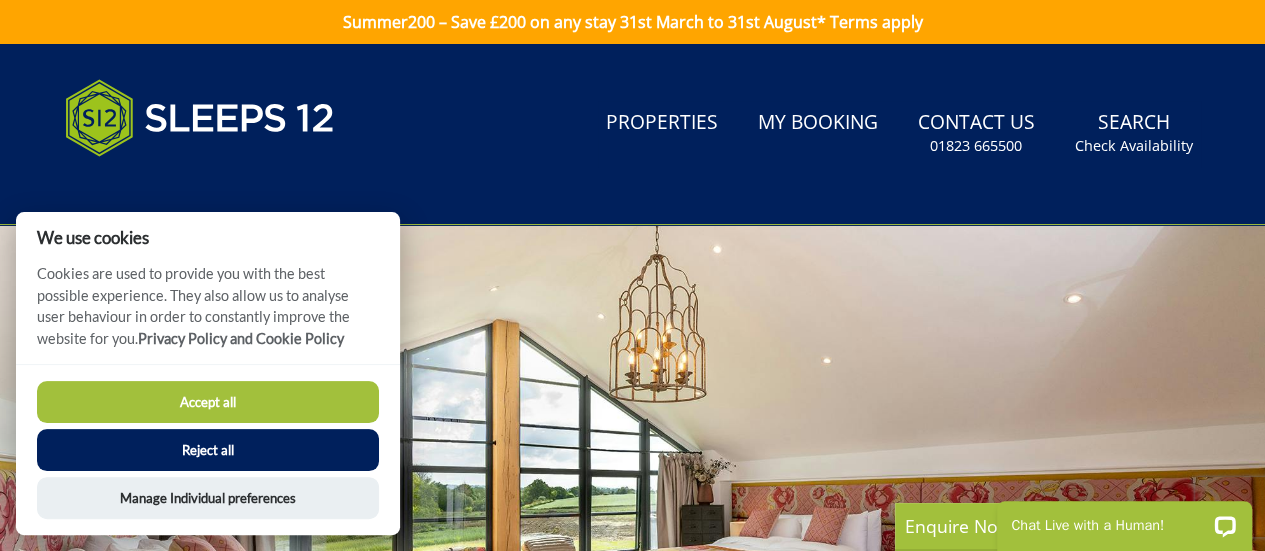 click on "Reject all" at bounding box center [208, 450] 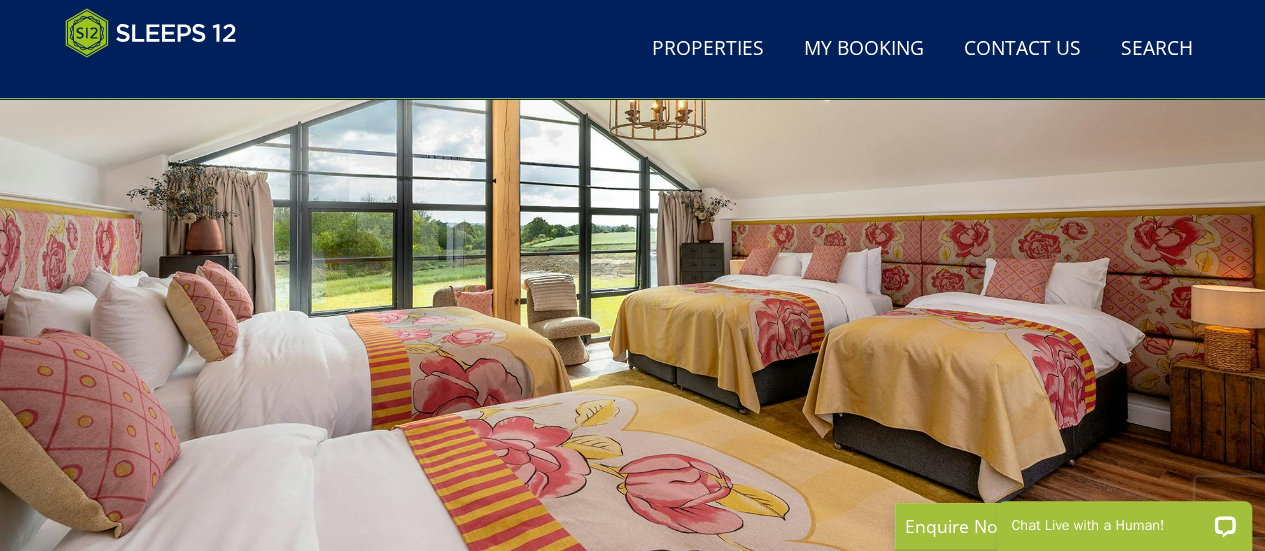 scroll, scrollTop: 243, scrollLeft: 0, axis: vertical 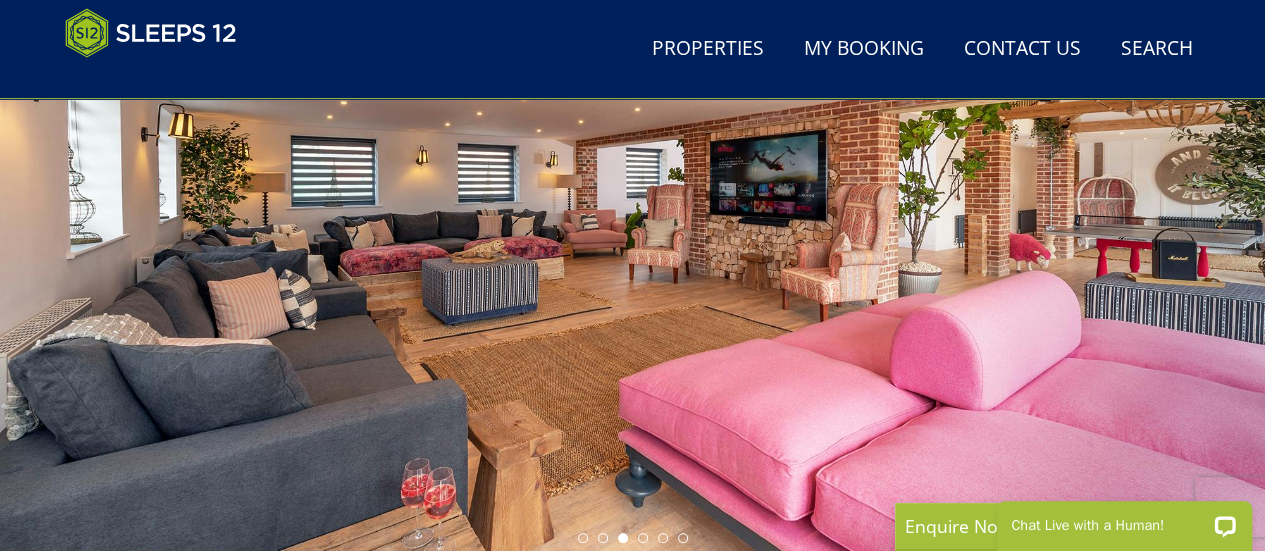 click at bounding box center (632, 203) 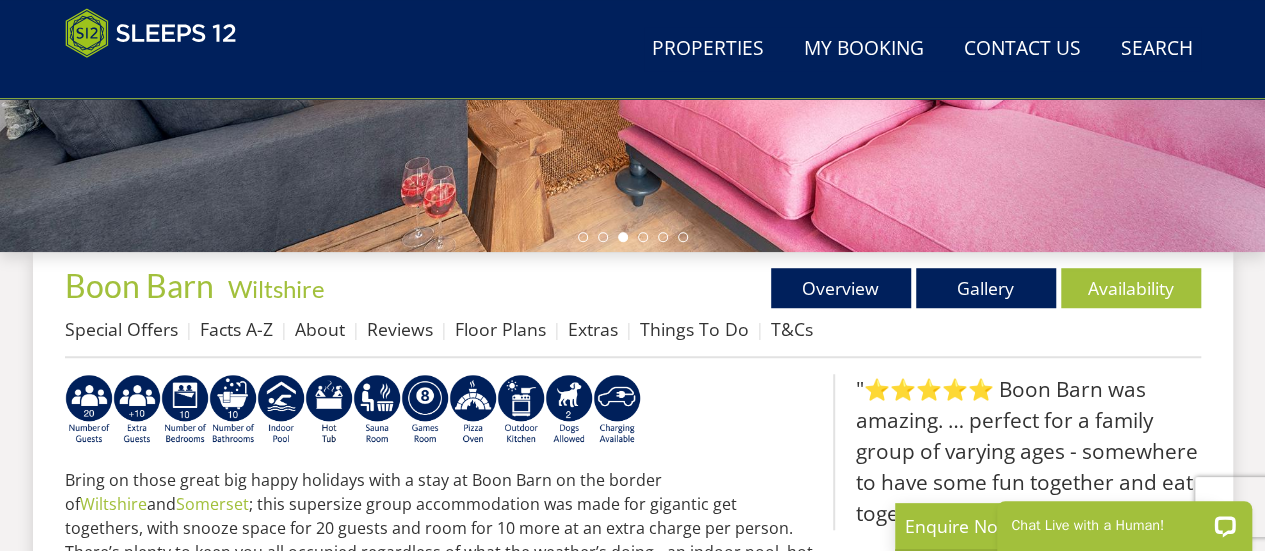 scroll, scrollTop: 636, scrollLeft: 0, axis: vertical 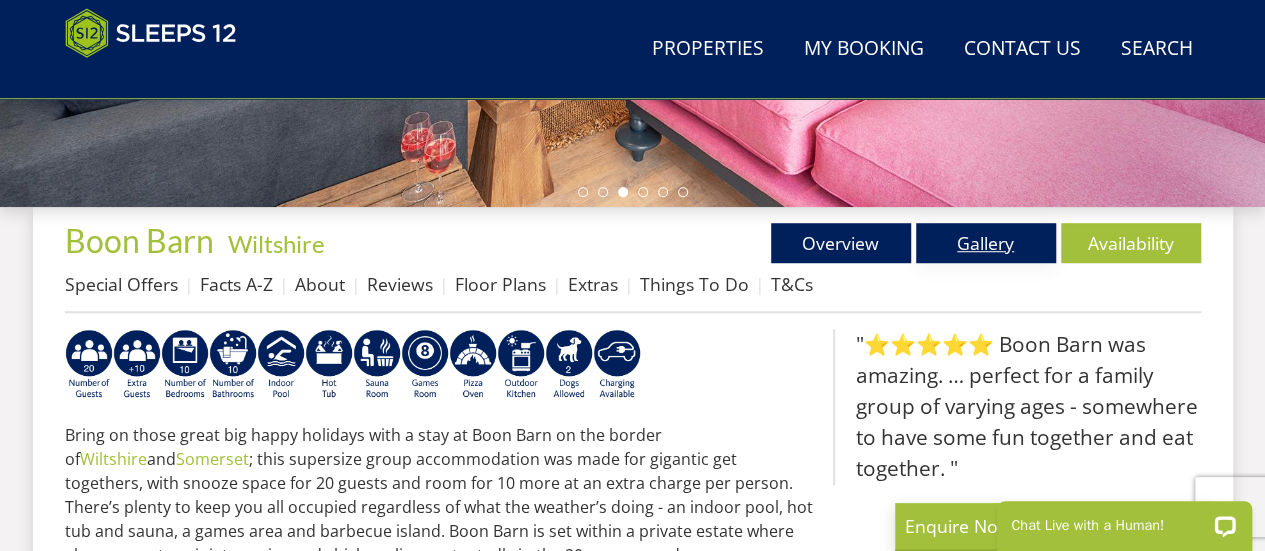 click on "Gallery" at bounding box center (986, 243) 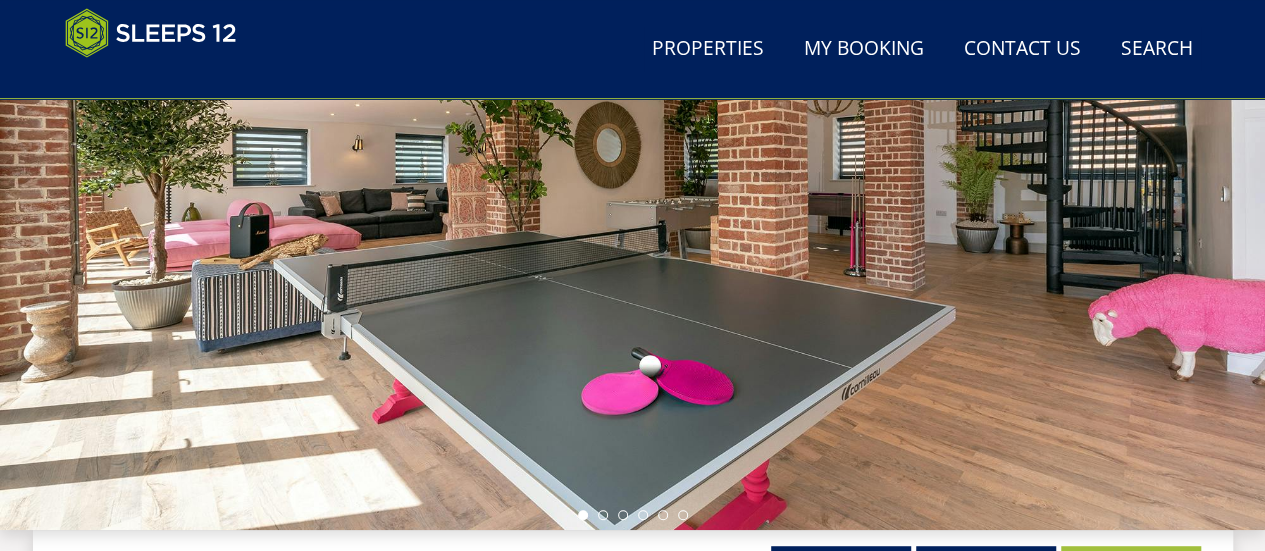 scroll, scrollTop: 315, scrollLeft: 0, axis: vertical 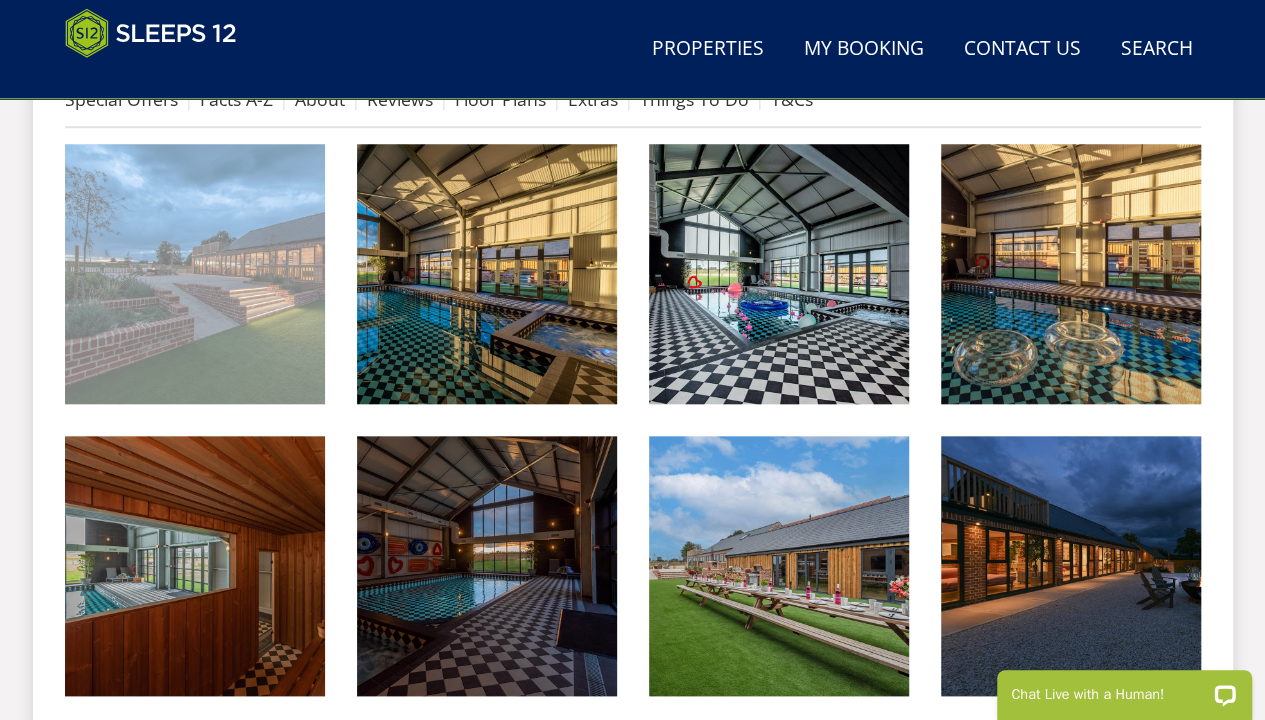 click at bounding box center (195, 274) 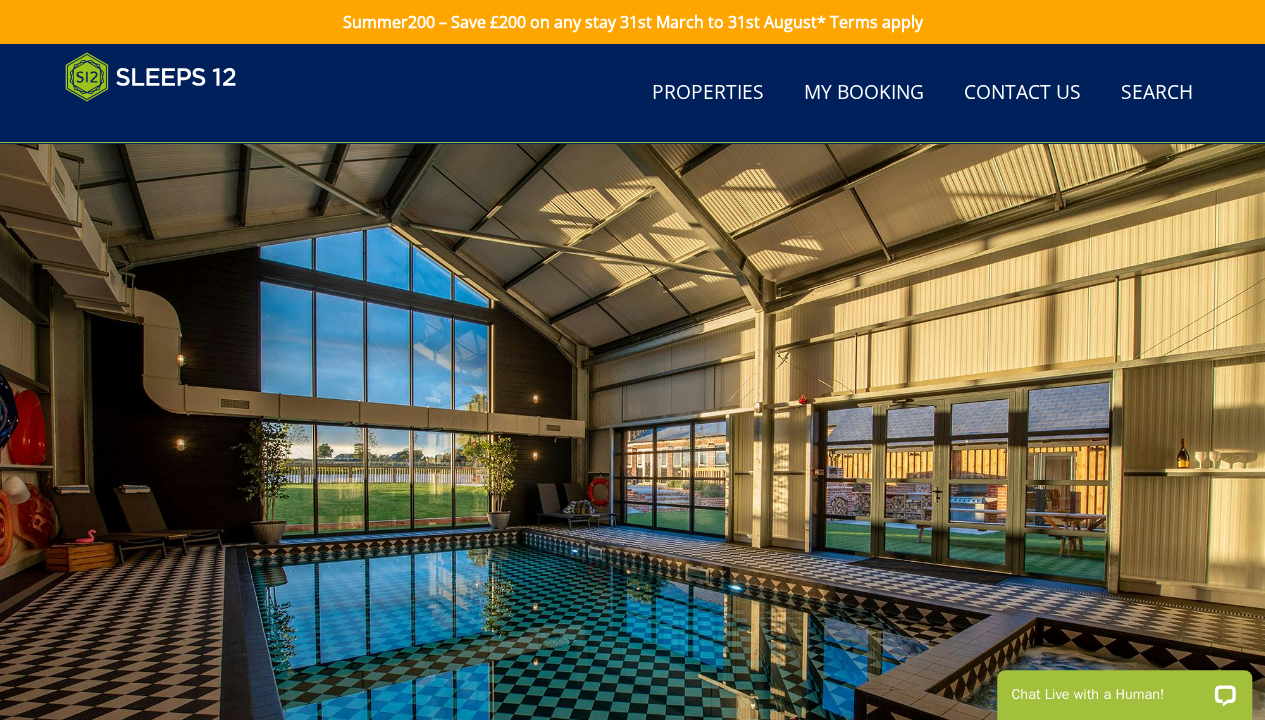 scroll, scrollTop: 362, scrollLeft: 0, axis: vertical 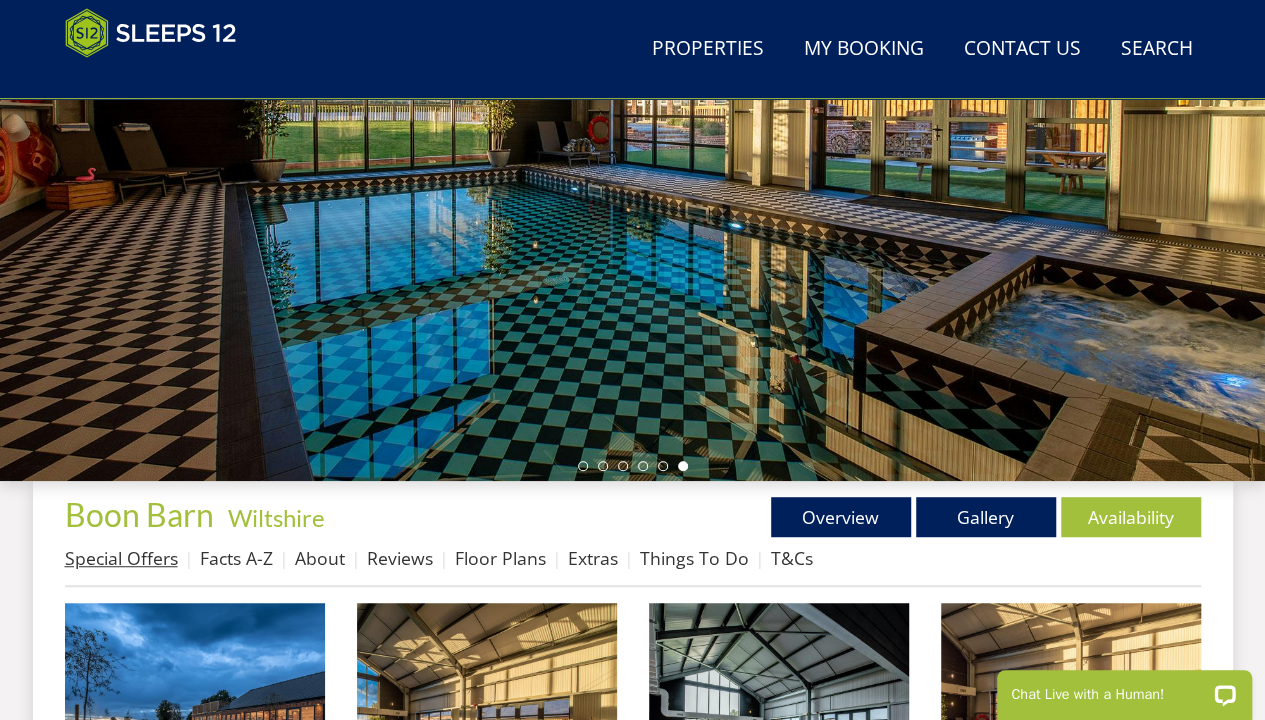 click on "Special Offers" at bounding box center [121, 558] 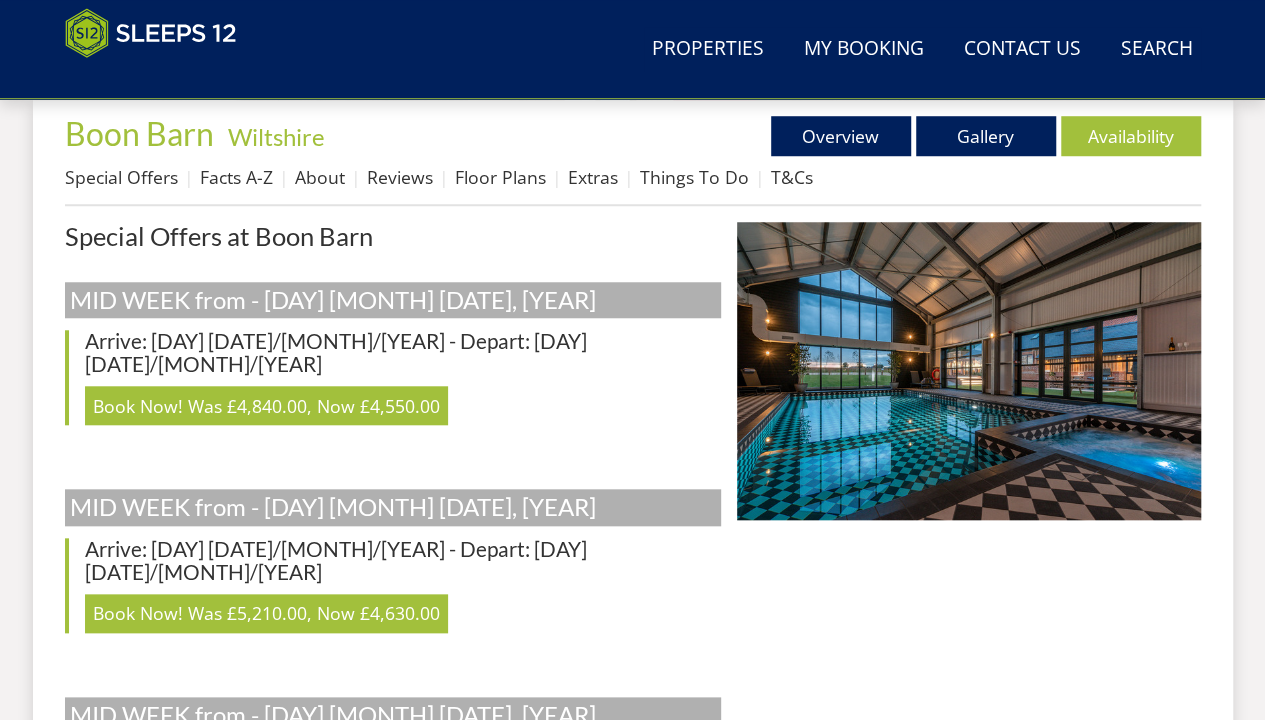 scroll, scrollTop: 744, scrollLeft: 0, axis: vertical 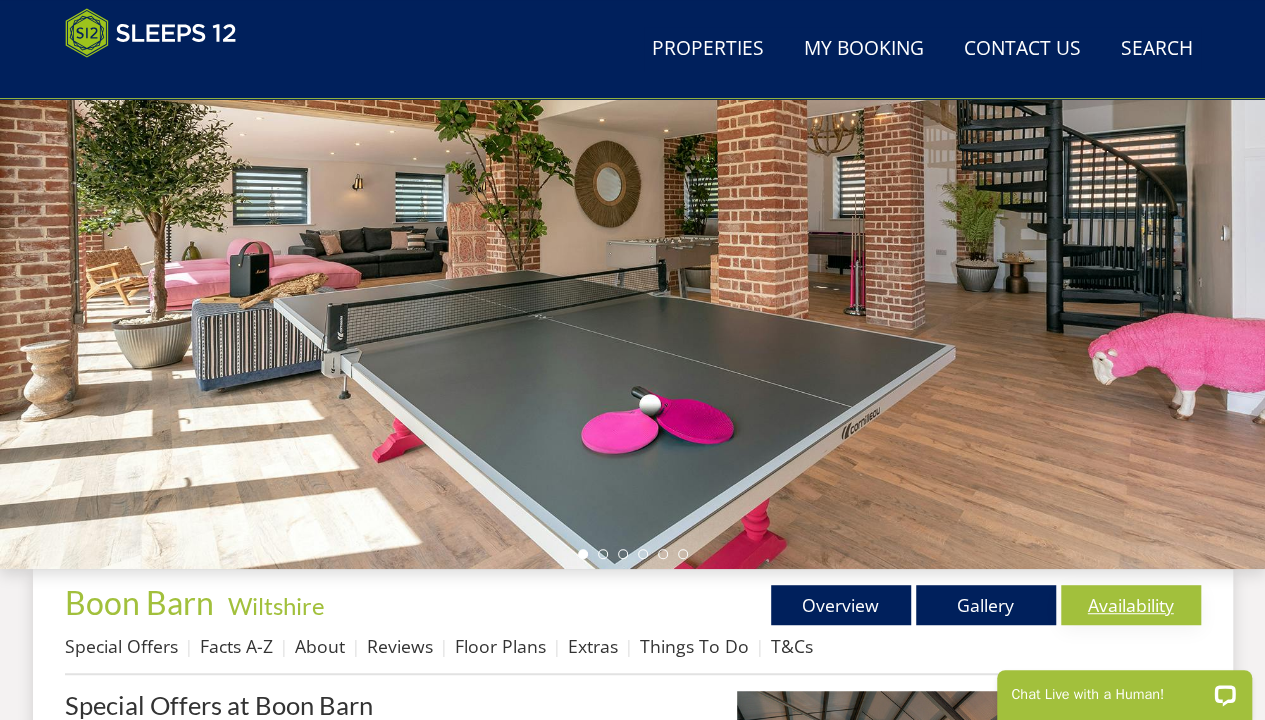 click on "Availability" at bounding box center [1131, 605] 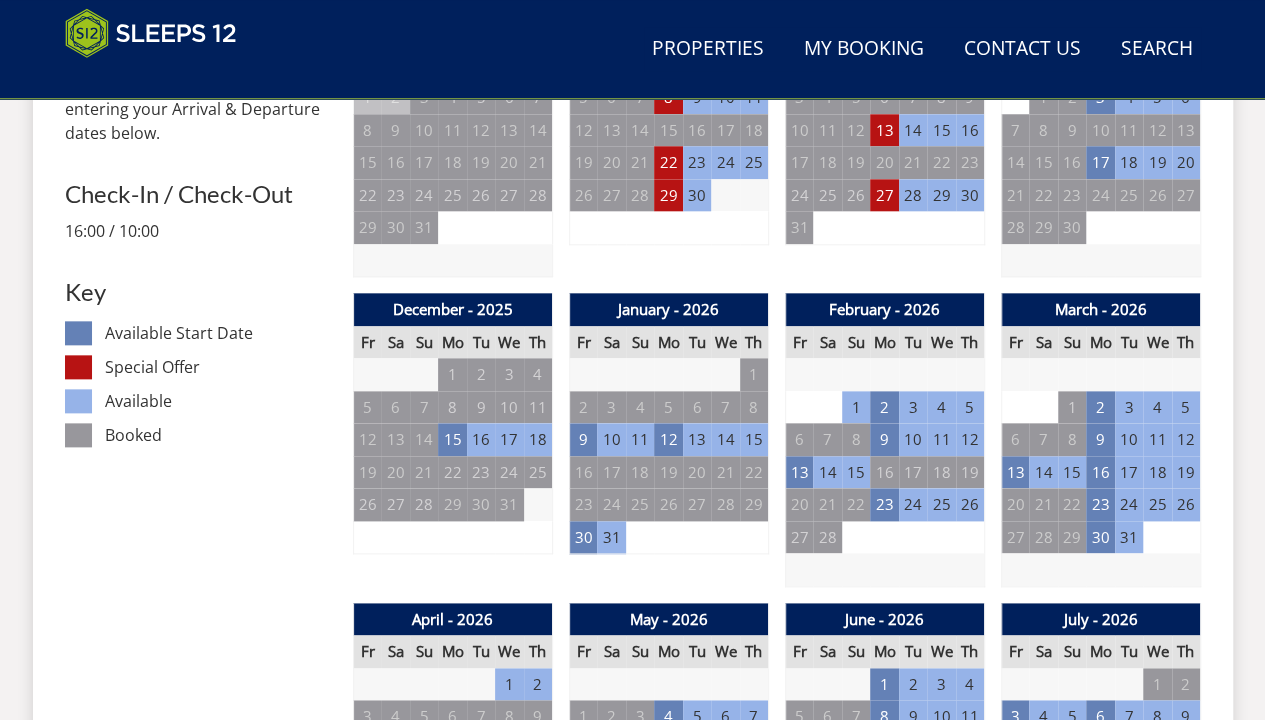 scroll, scrollTop: 982, scrollLeft: 0, axis: vertical 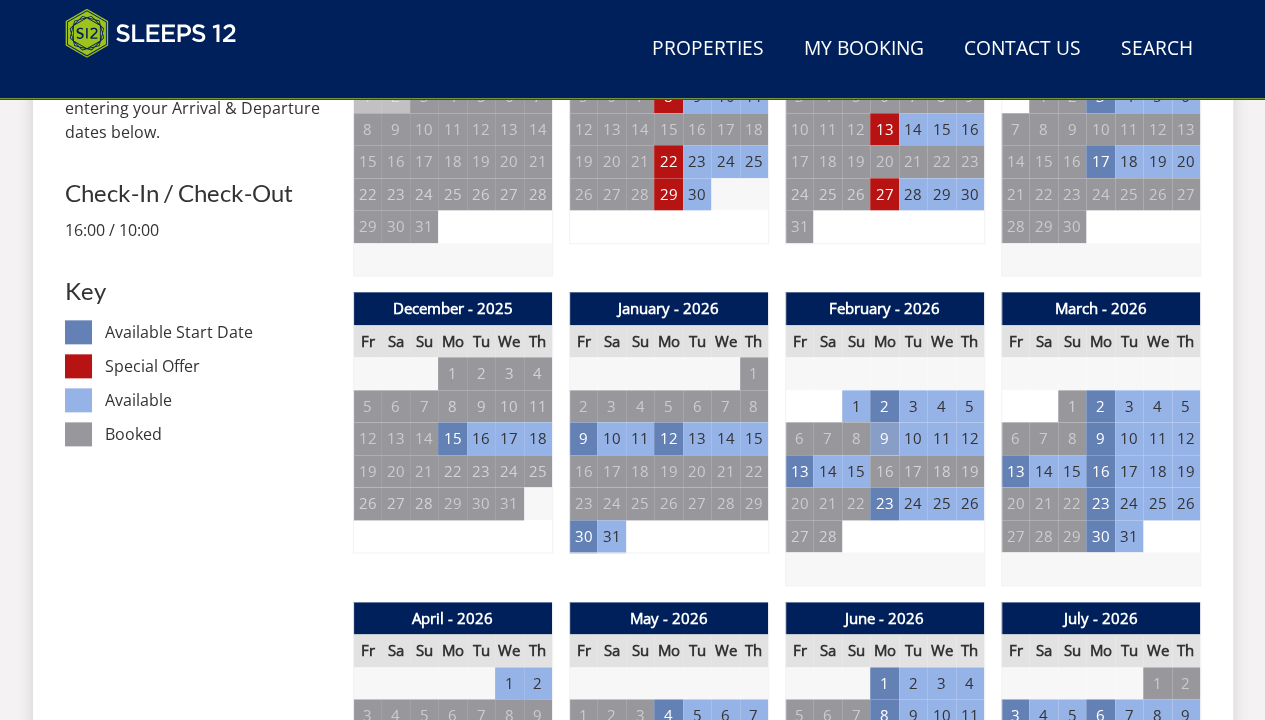 click on "9" at bounding box center (884, 438) 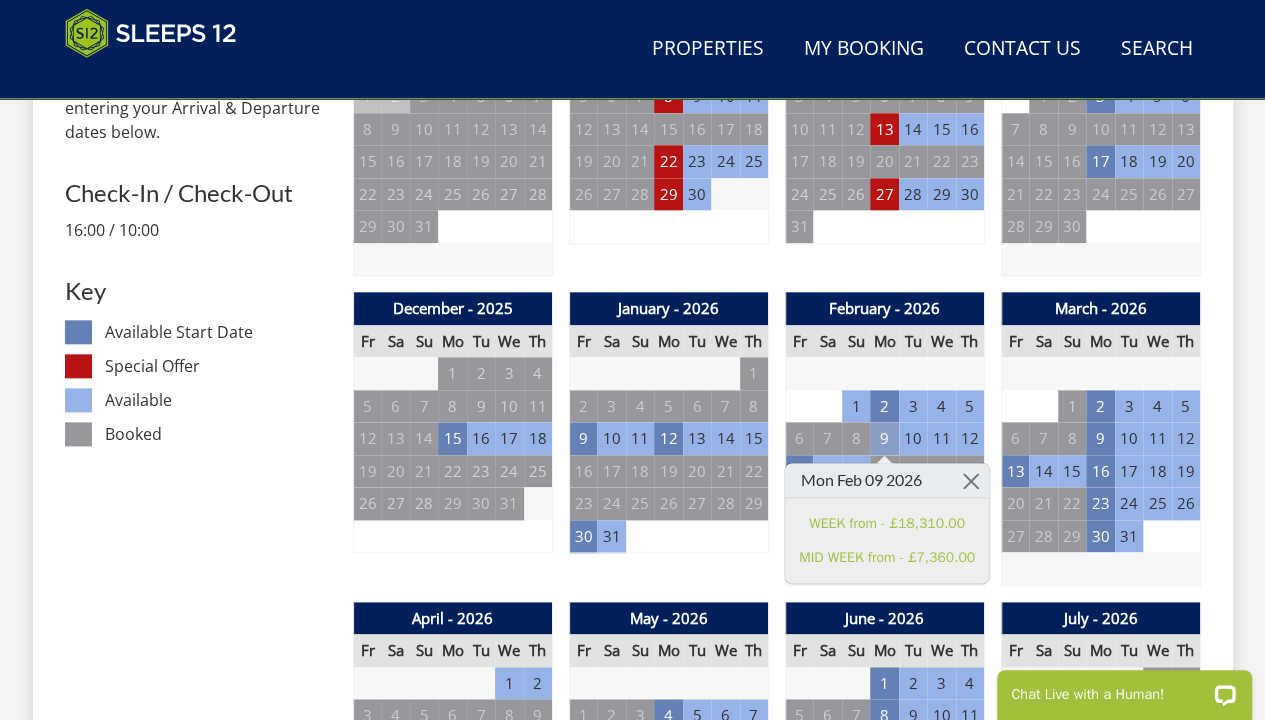 scroll, scrollTop: 0, scrollLeft: 0, axis: both 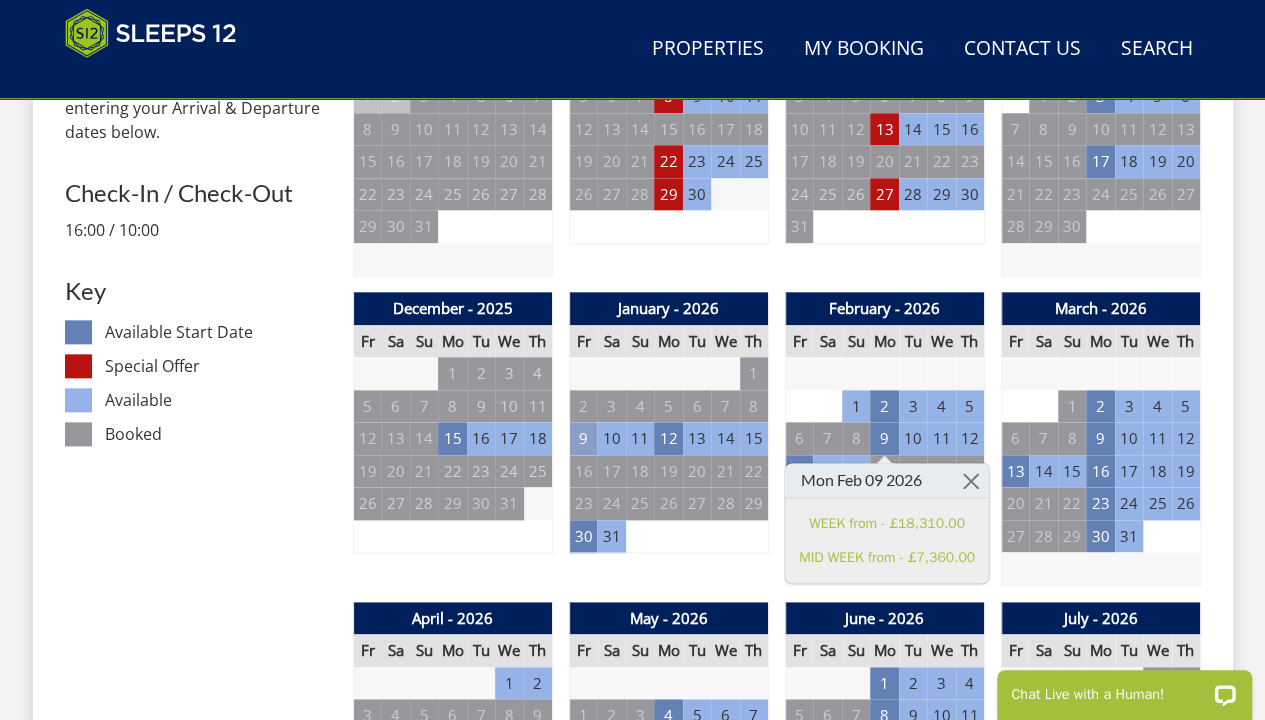 click on "9" at bounding box center [583, 438] 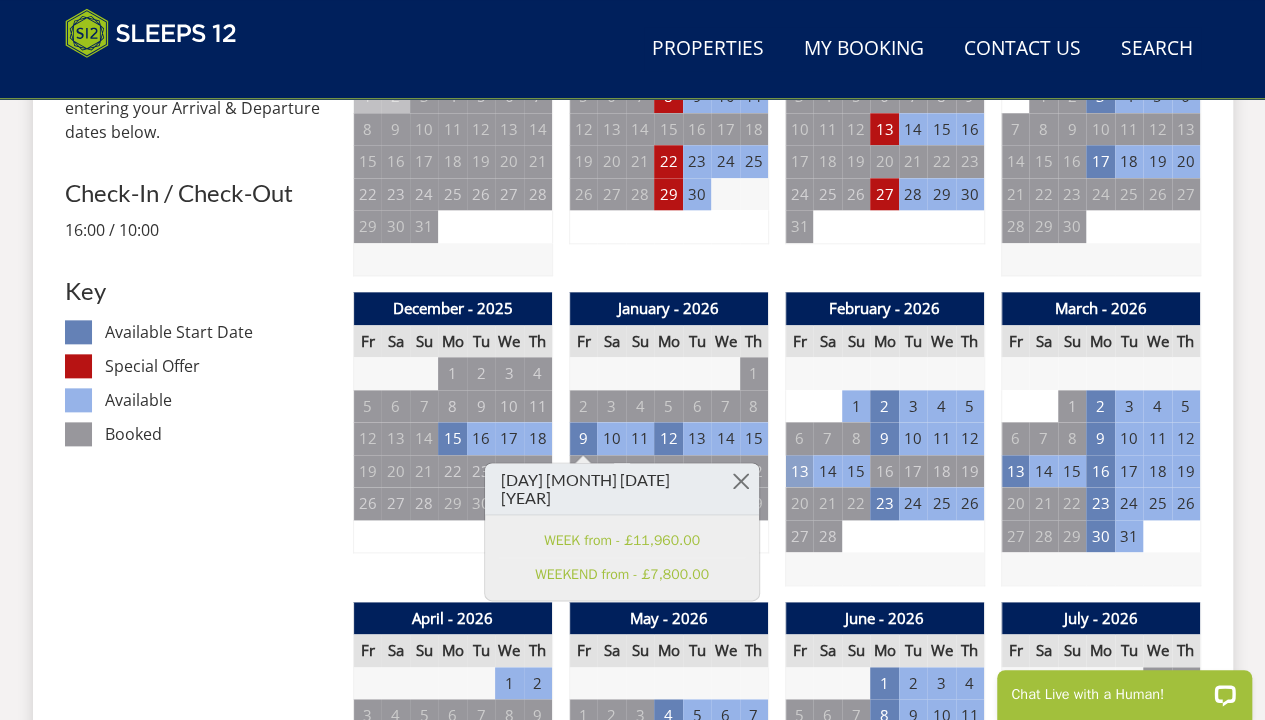 click on "13" at bounding box center (799, 471) 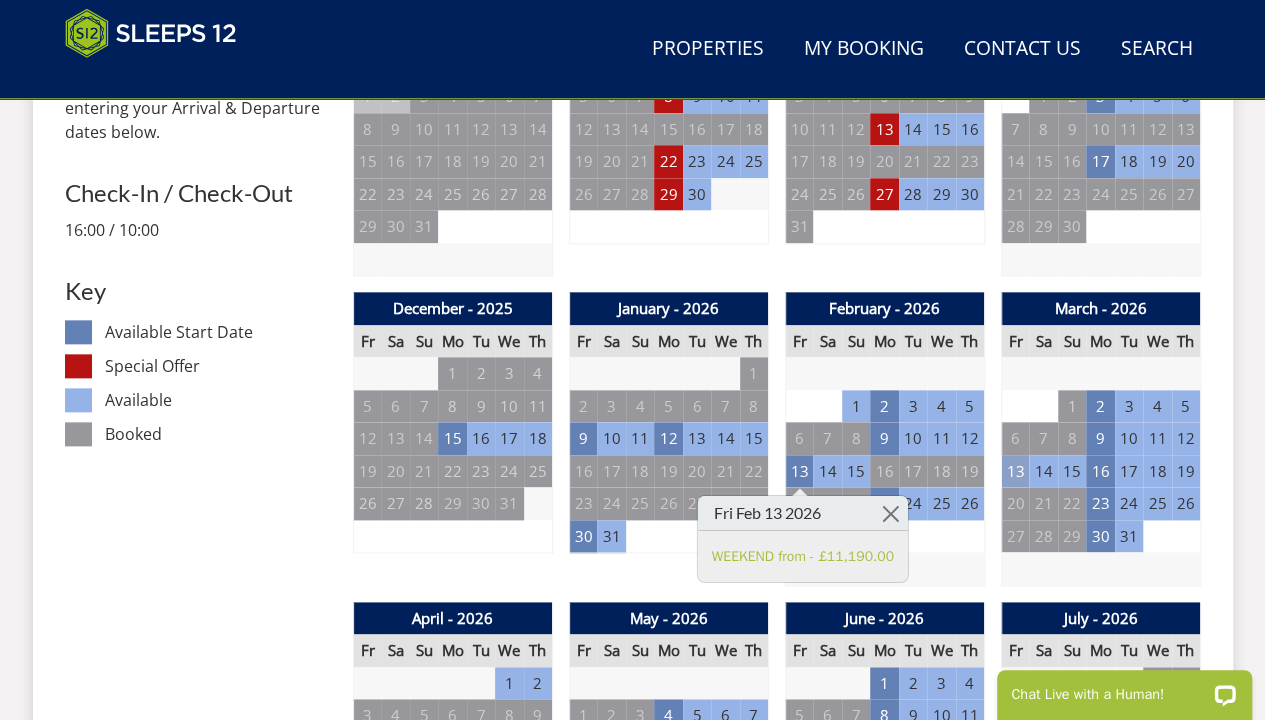click on "13" at bounding box center (1015, 471) 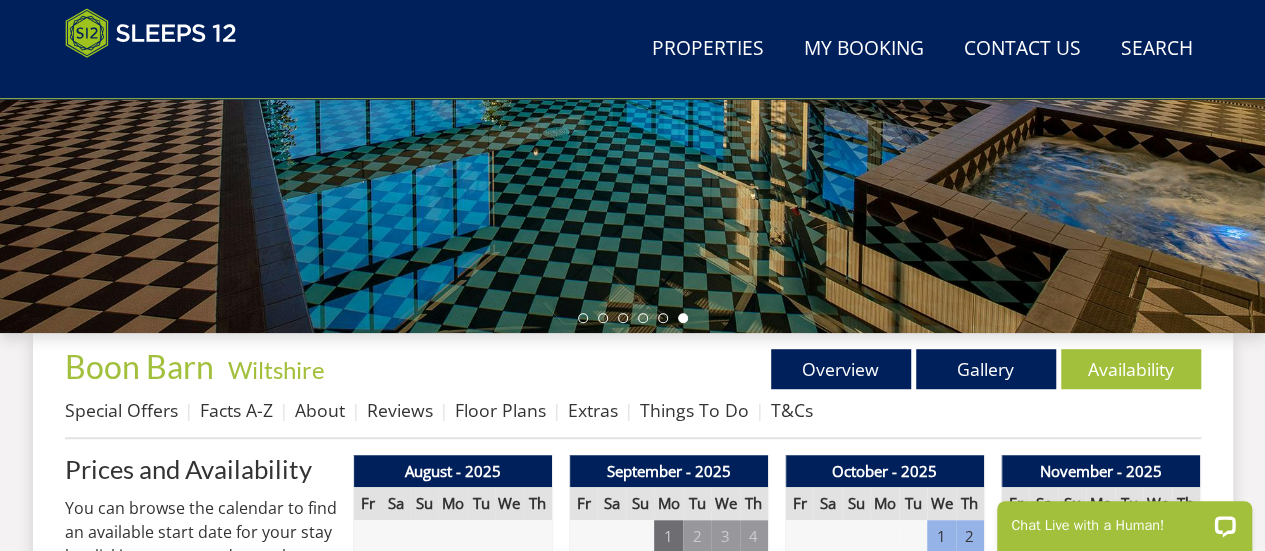 scroll, scrollTop: 760, scrollLeft: 0, axis: vertical 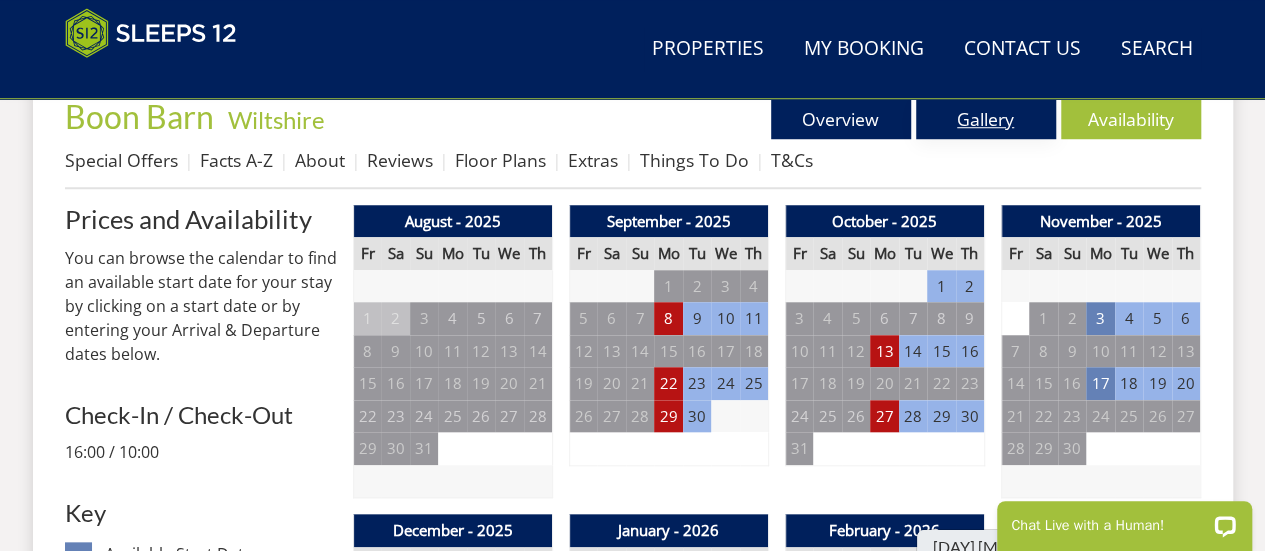 click on "Gallery" at bounding box center [986, 119] 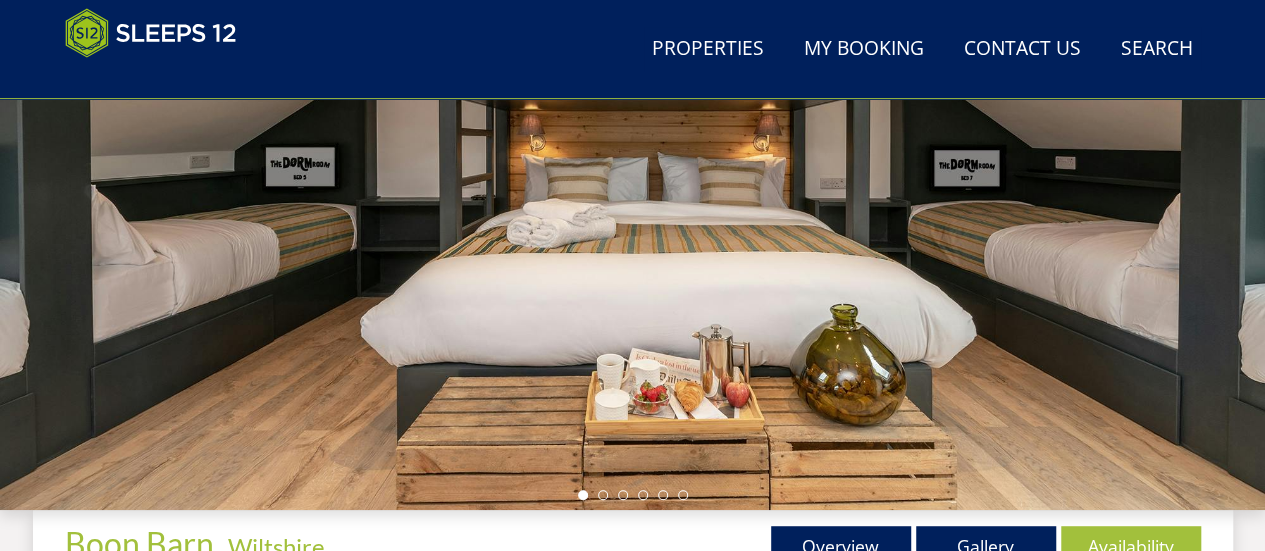 scroll, scrollTop: 545, scrollLeft: 0, axis: vertical 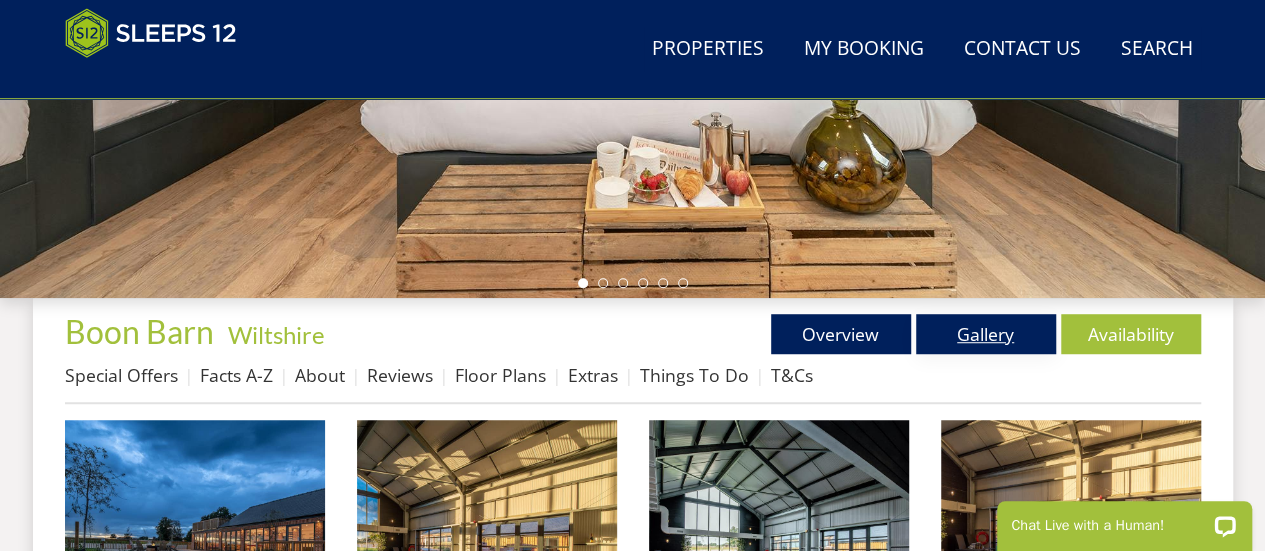 click on "Gallery" at bounding box center (986, 334) 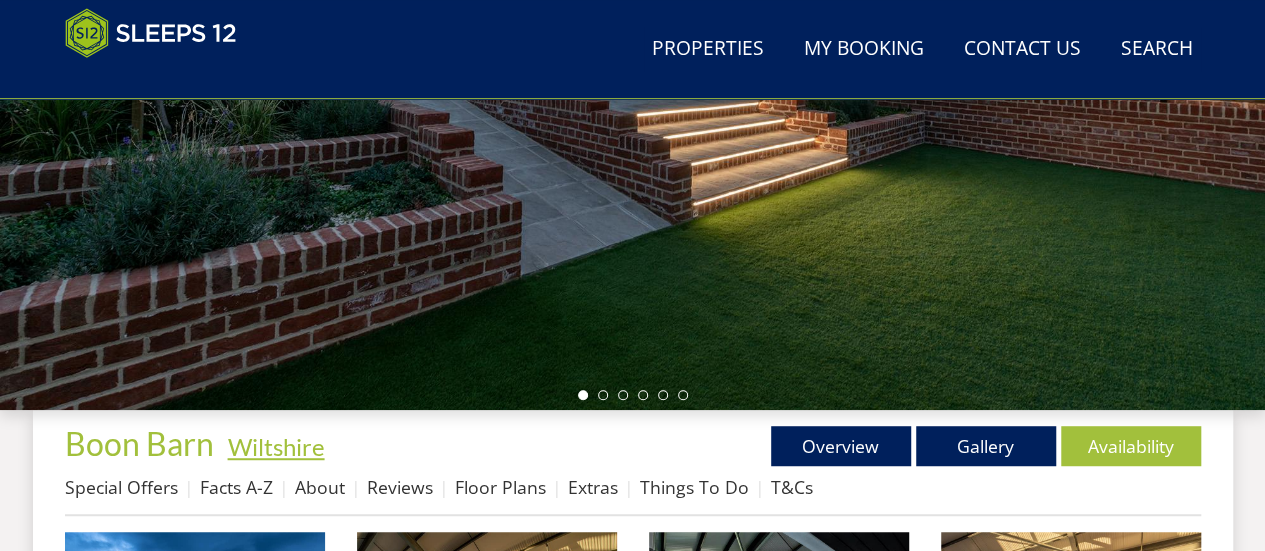 scroll, scrollTop: 472, scrollLeft: 0, axis: vertical 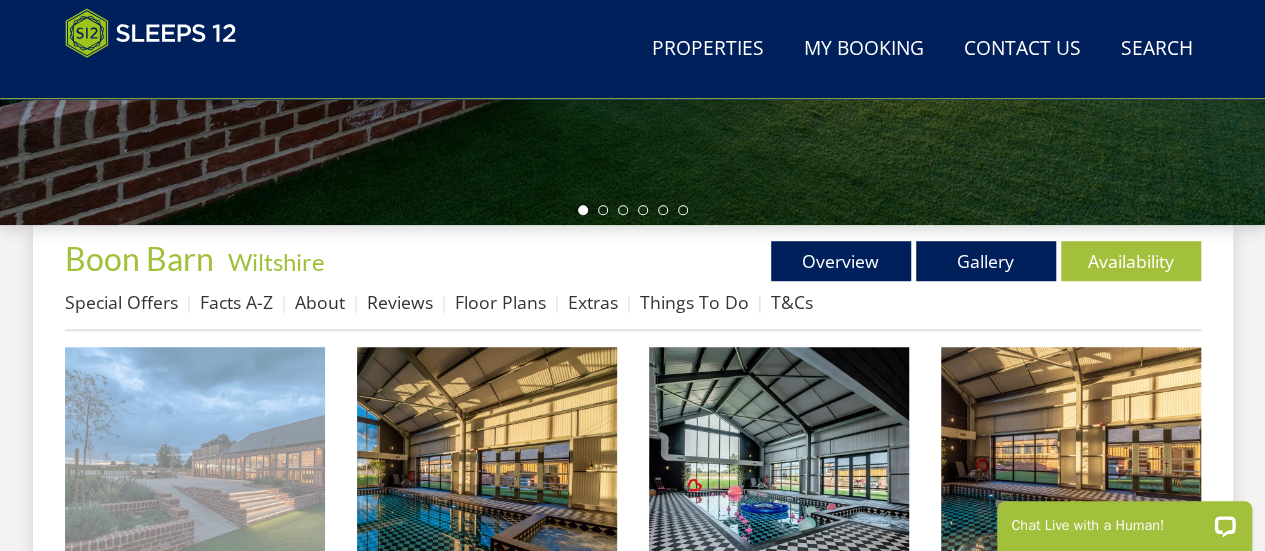 click at bounding box center (195, 477) 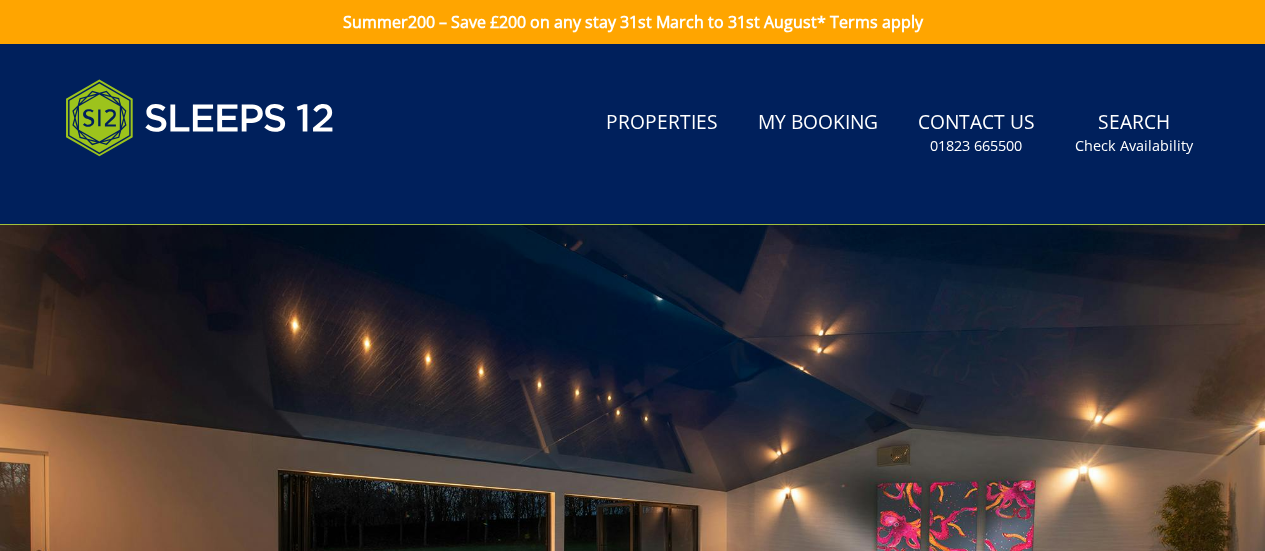 scroll, scrollTop: 0, scrollLeft: 0, axis: both 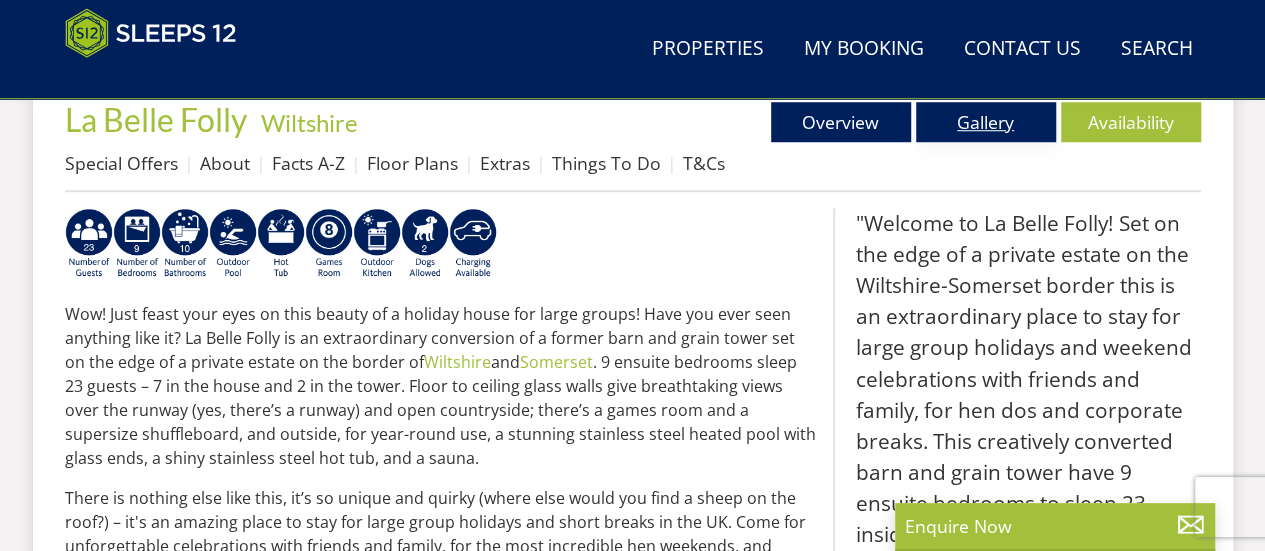 click on "Gallery" at bounding box center [986, 122] 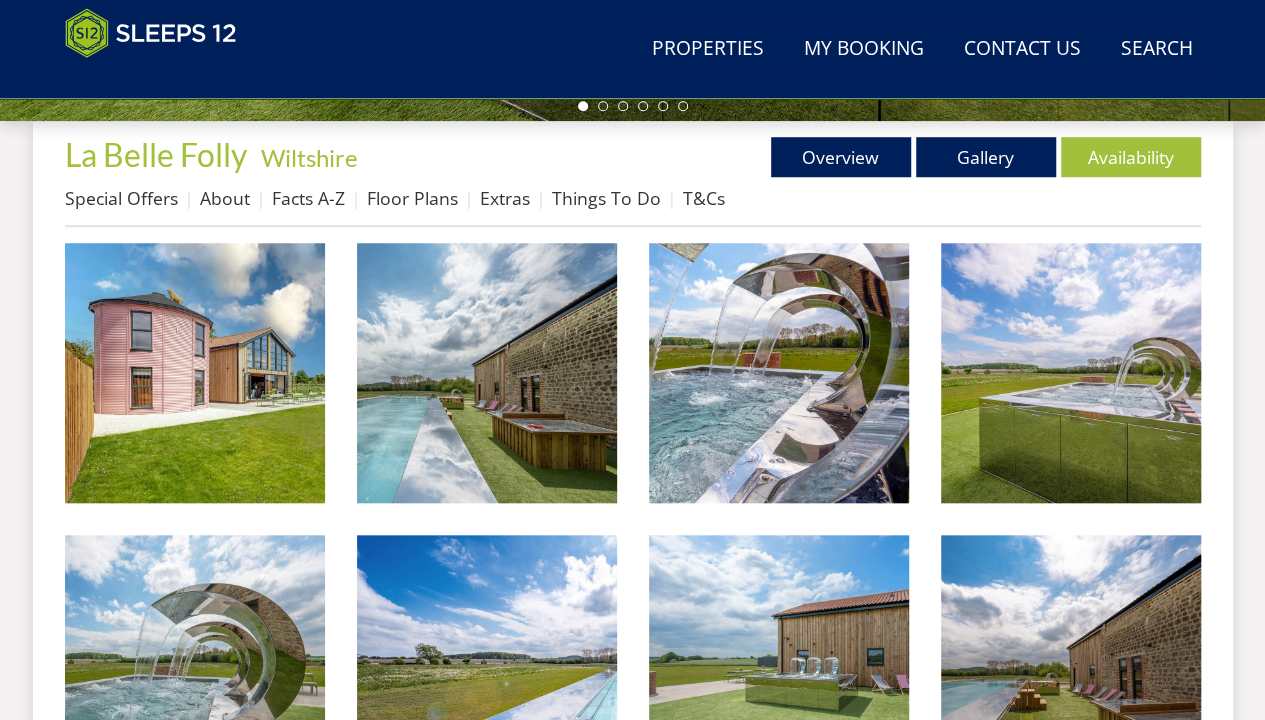 scroll, scrollTop: 729, scrollLeft: 0, axis: vertical 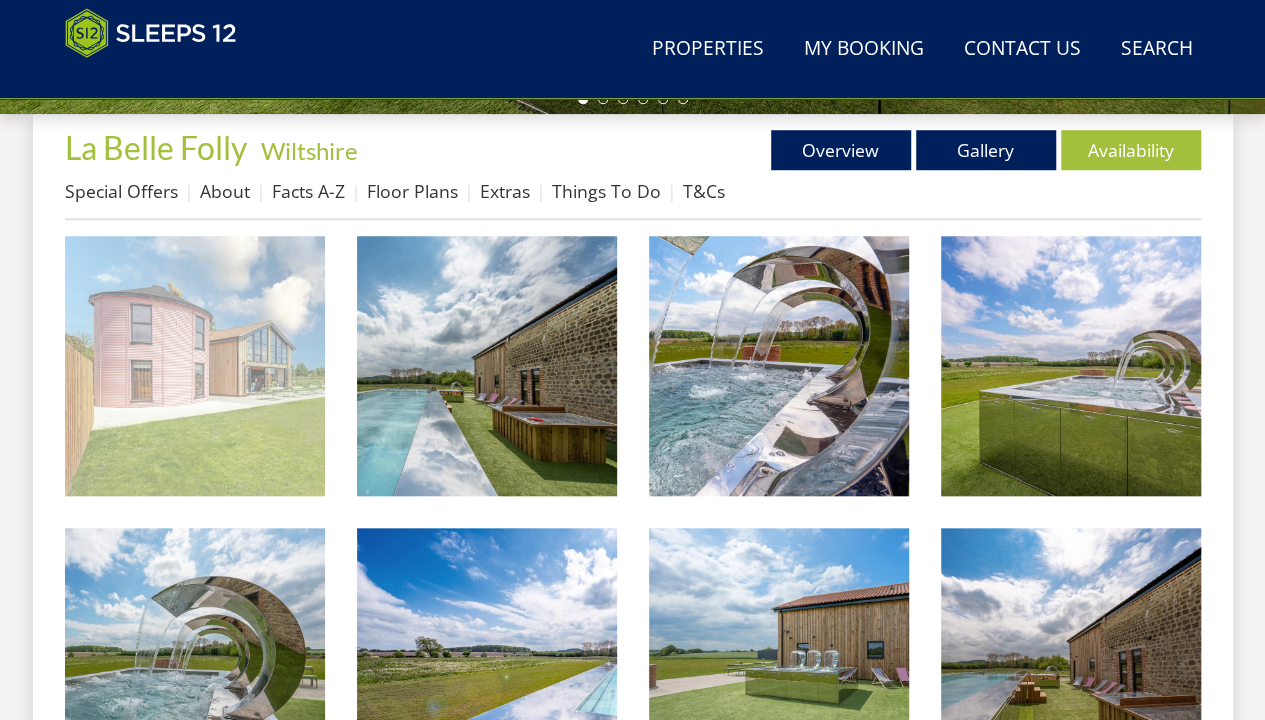 click at bounding box center [195, 366] 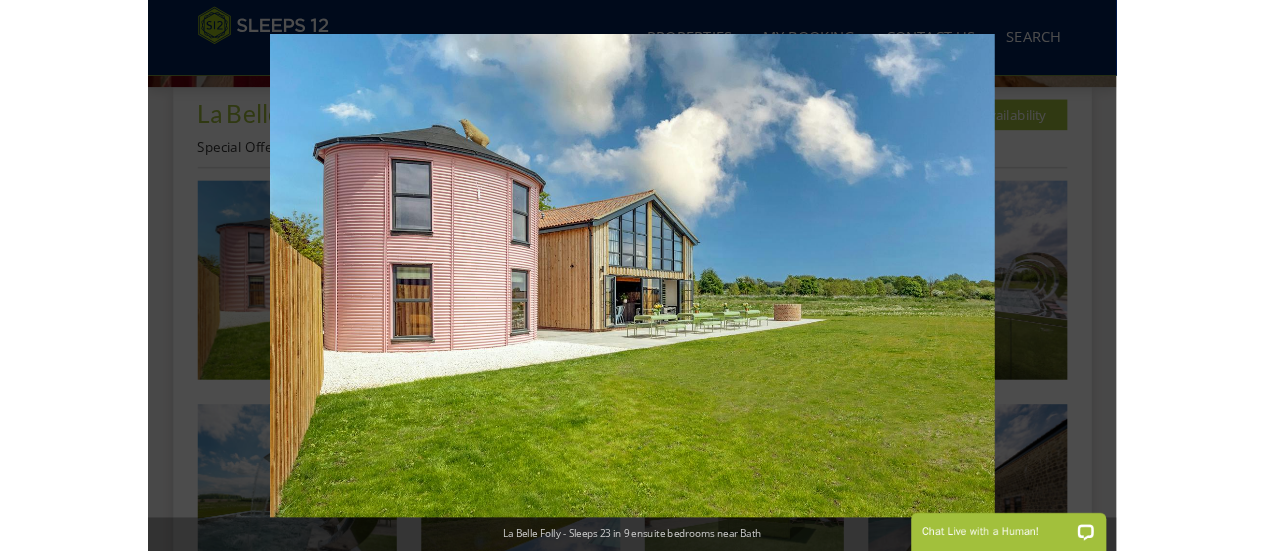 scroll, scrollTop: 0, scrollLeft: 0, axis: both 